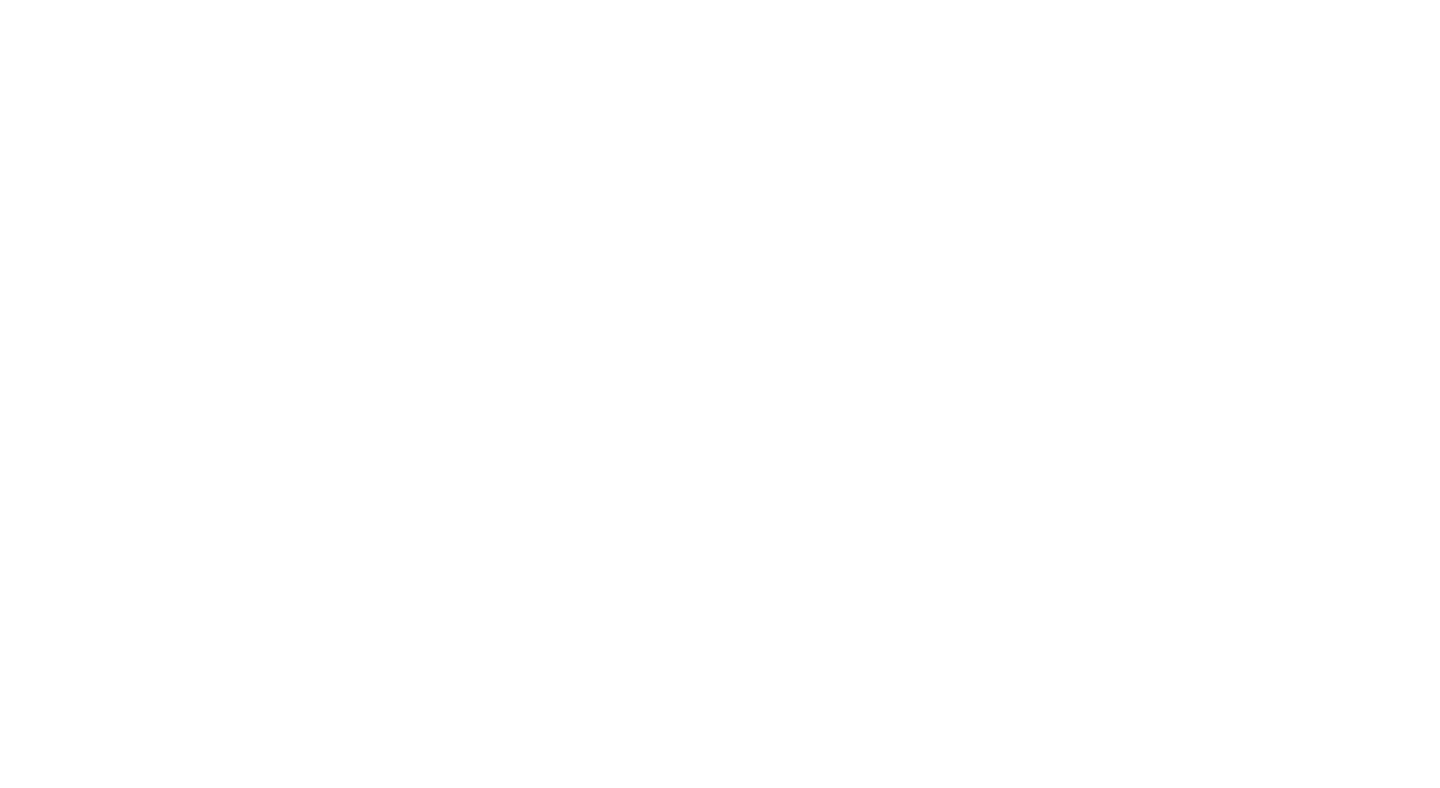 scroll, scrollTop: 0, scrollLeft: 0, axis: both 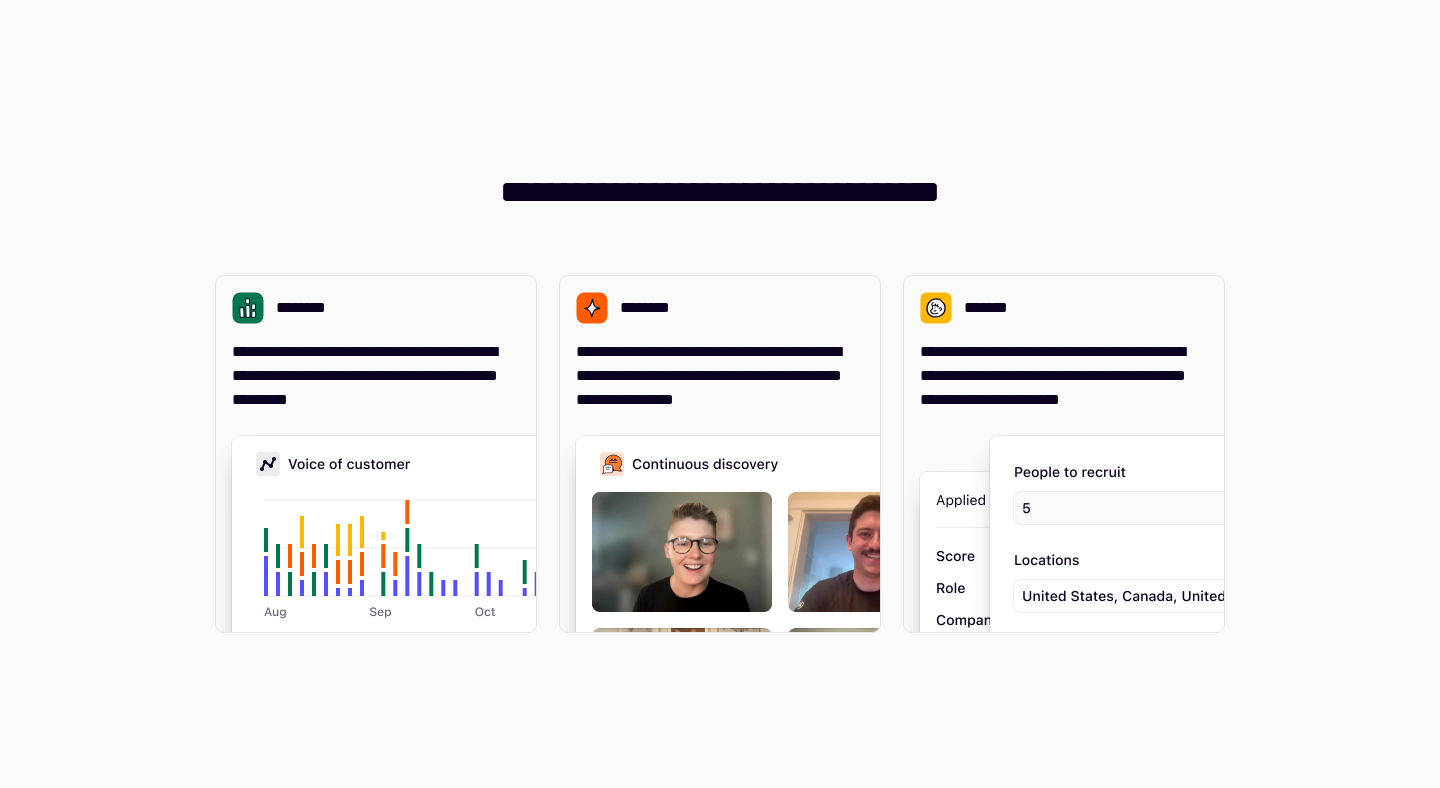 click on "**********" at bounding box center [720, 176] 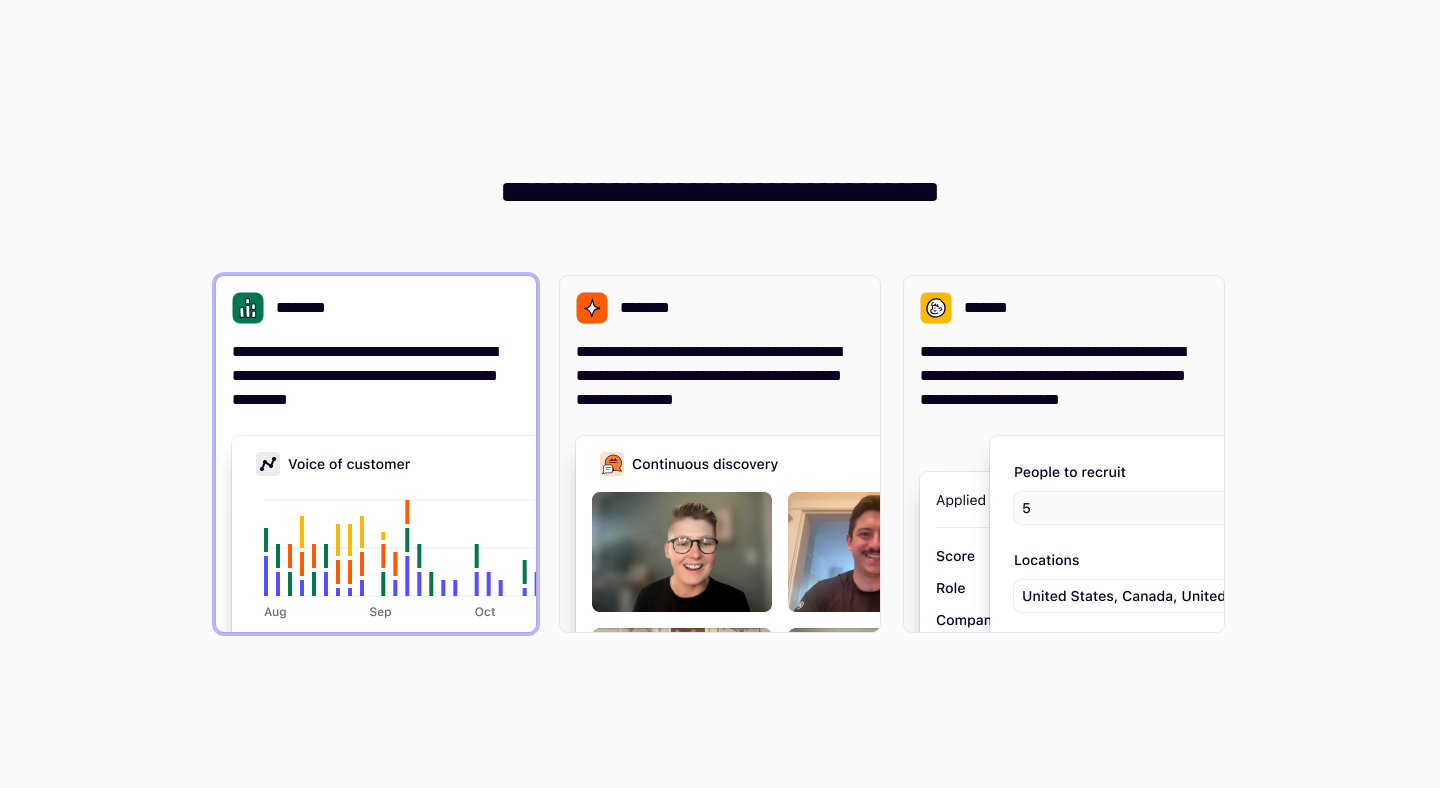 click on "**********" at bounding box center (376, 376) 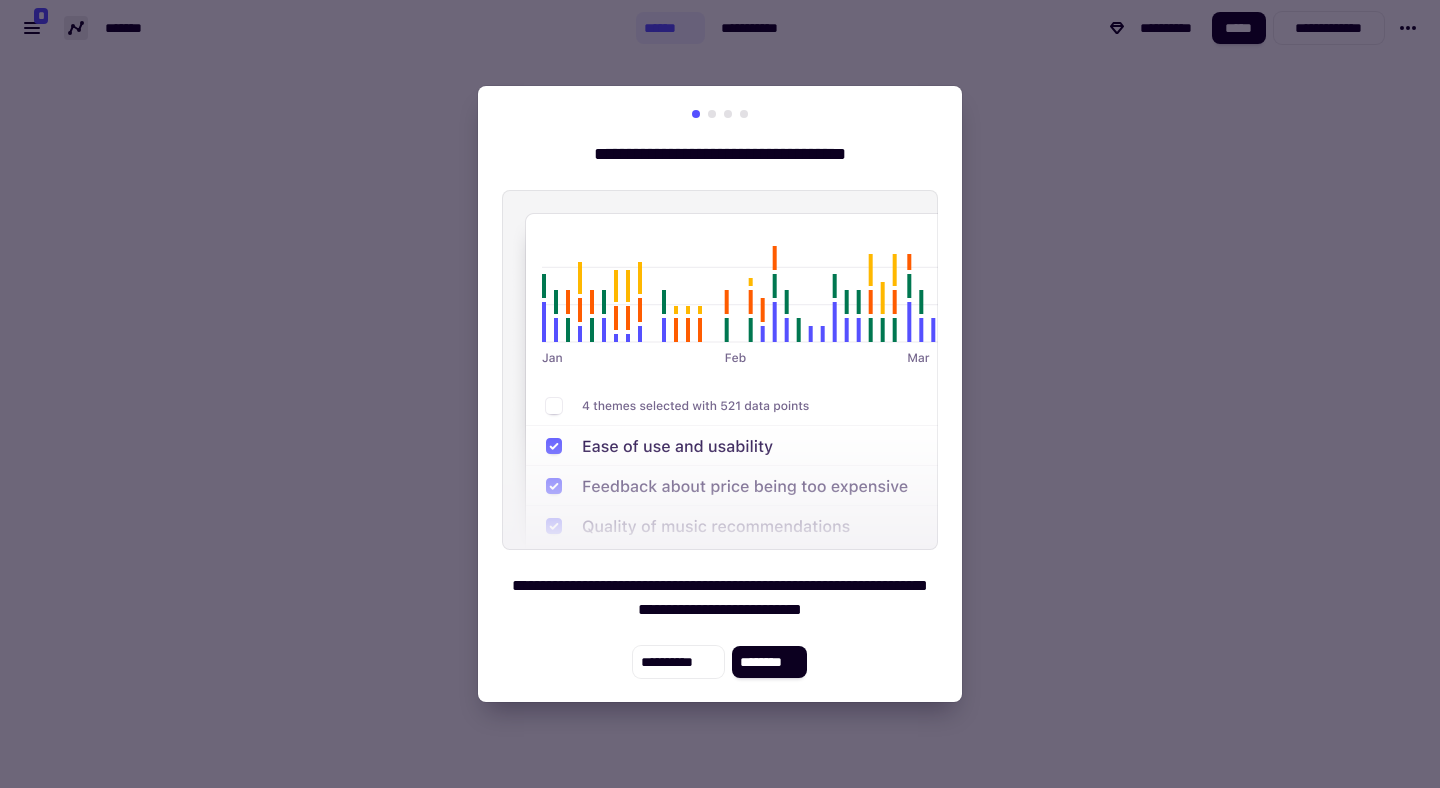 click on "**********" at bounding box center (720, 394) 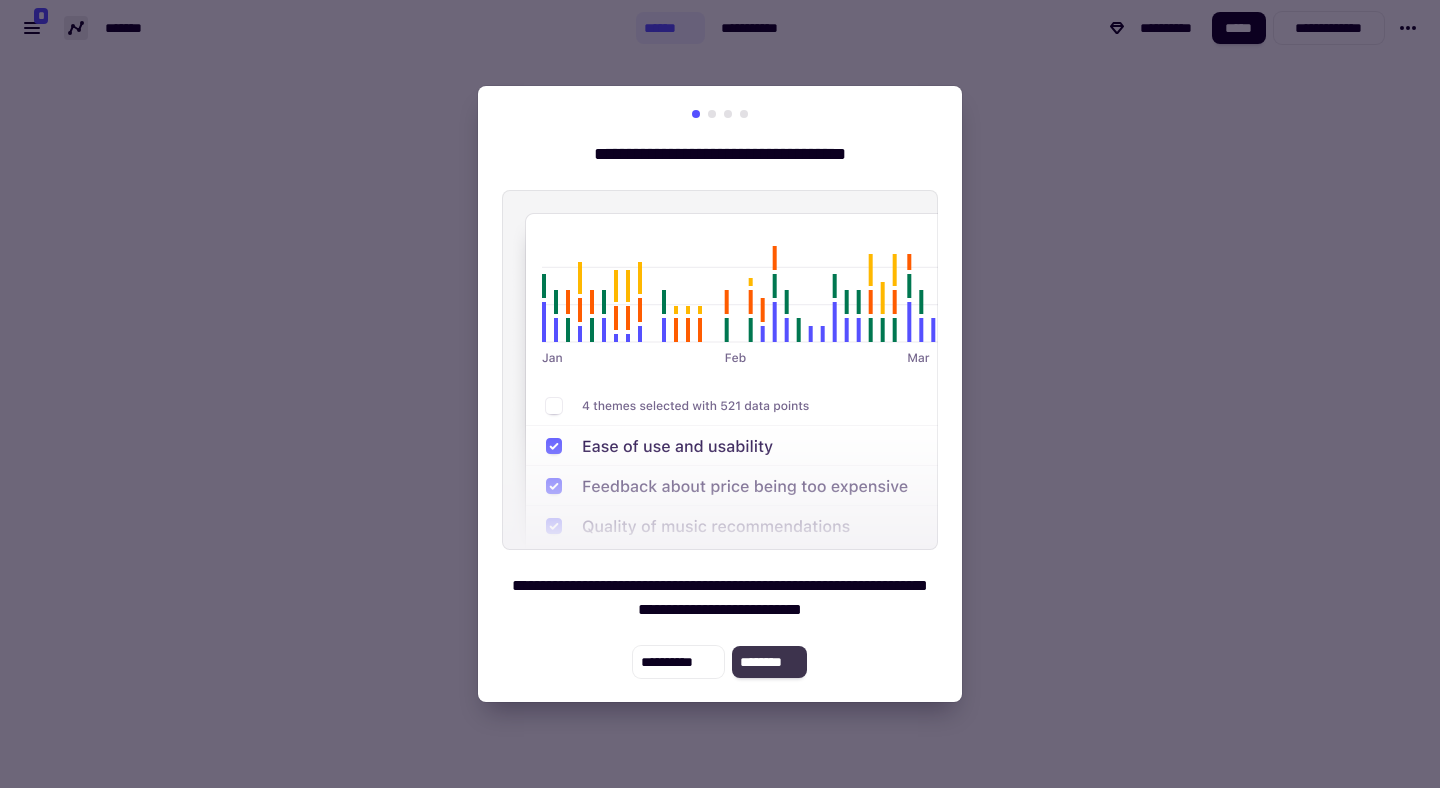 click on "********" 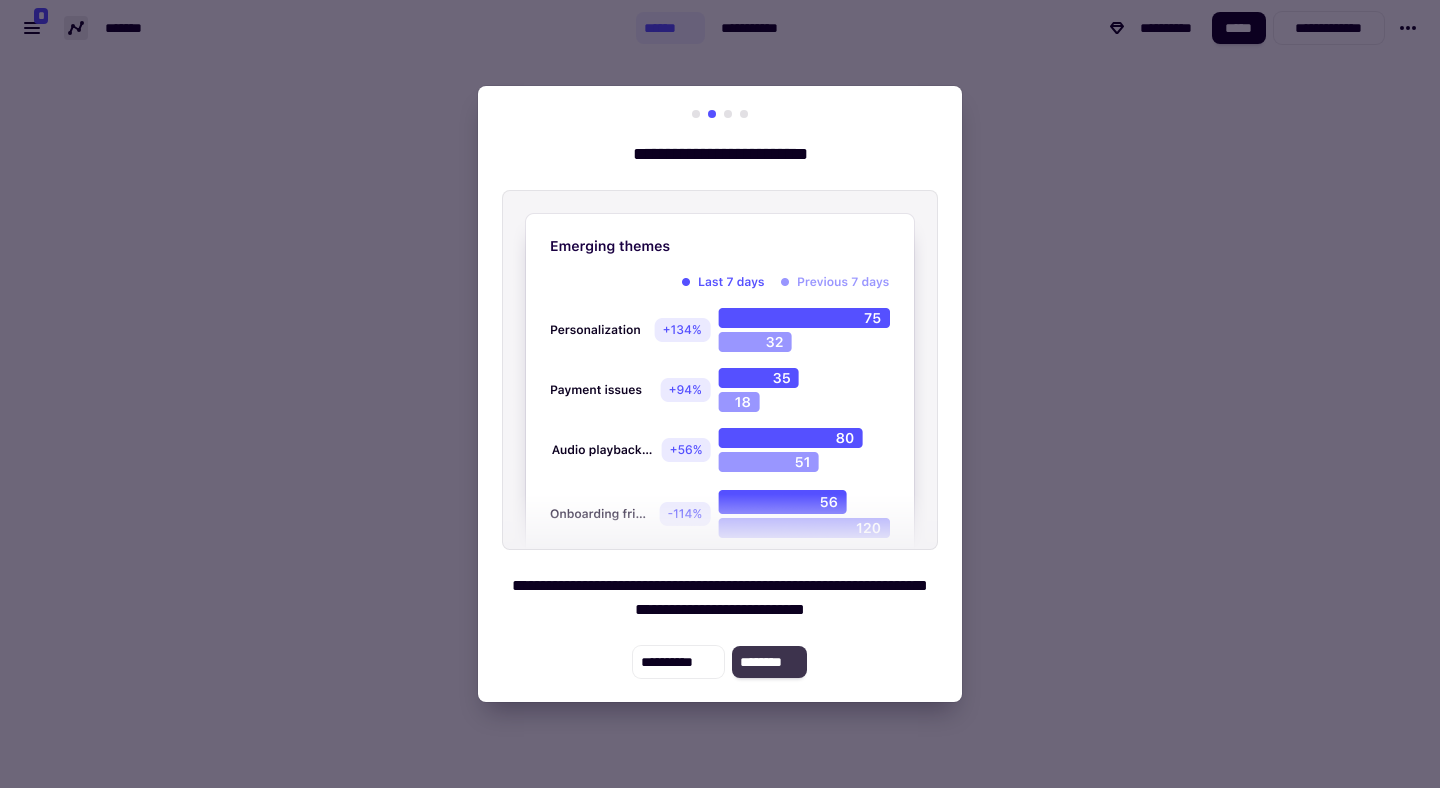 click on "********" 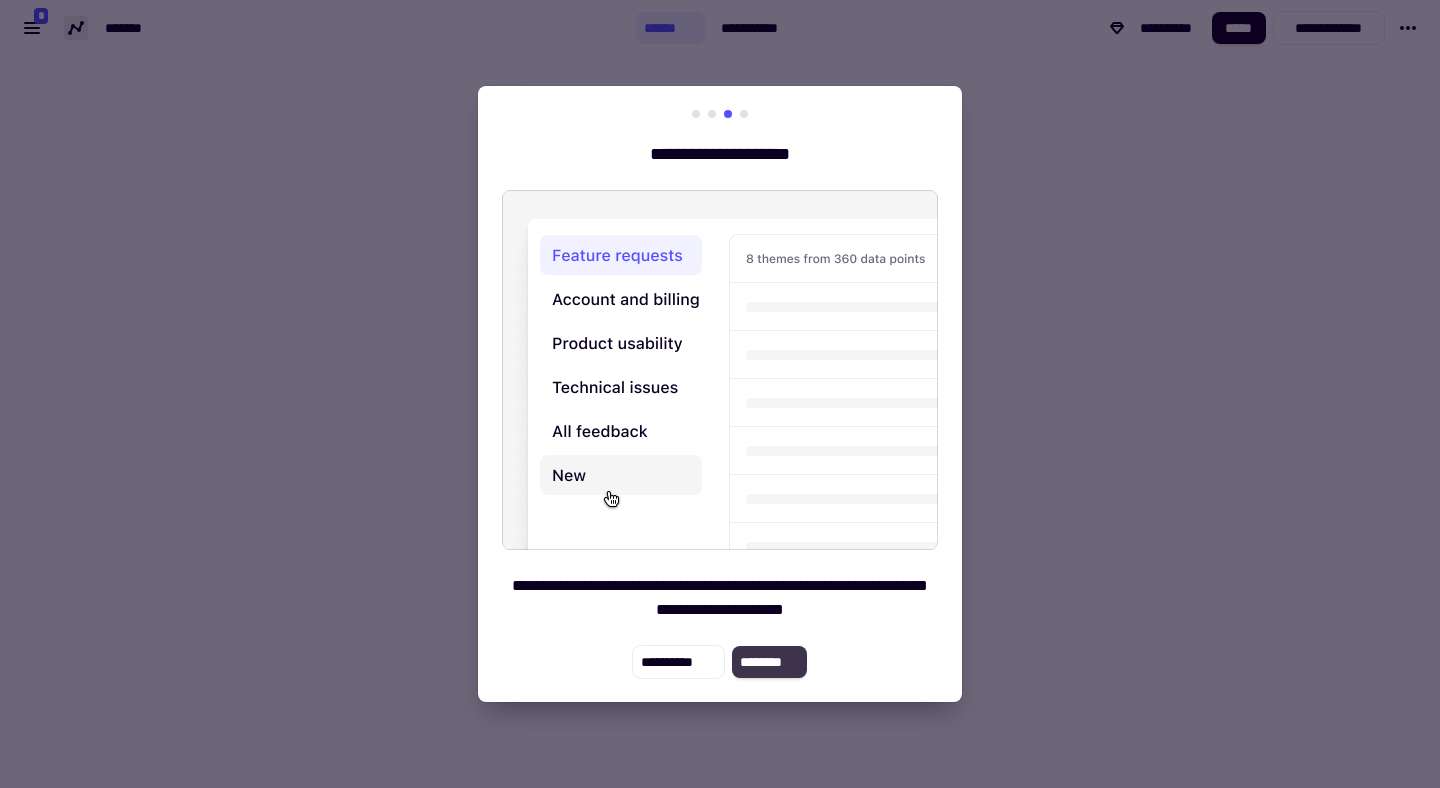 click on "********" 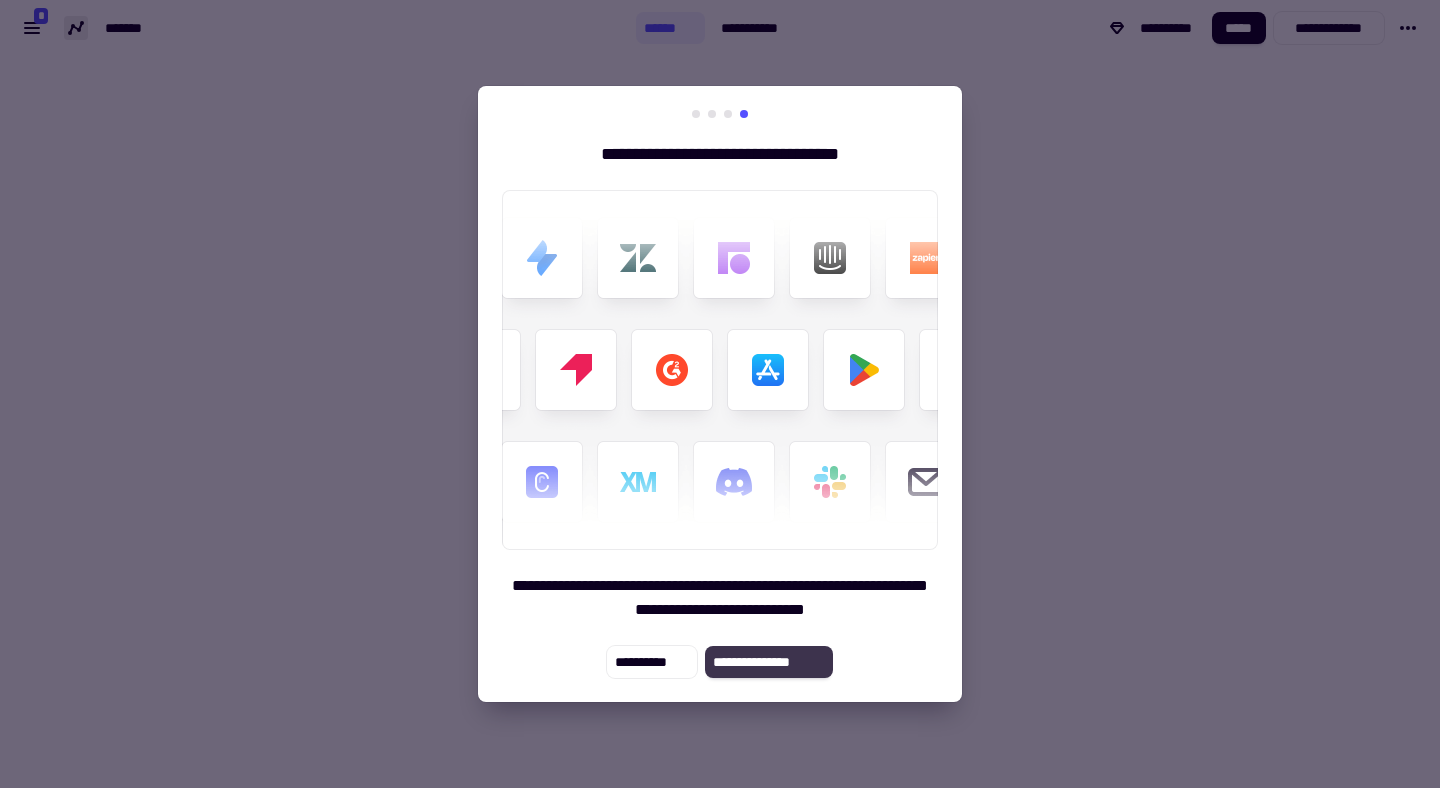 click on "**********" 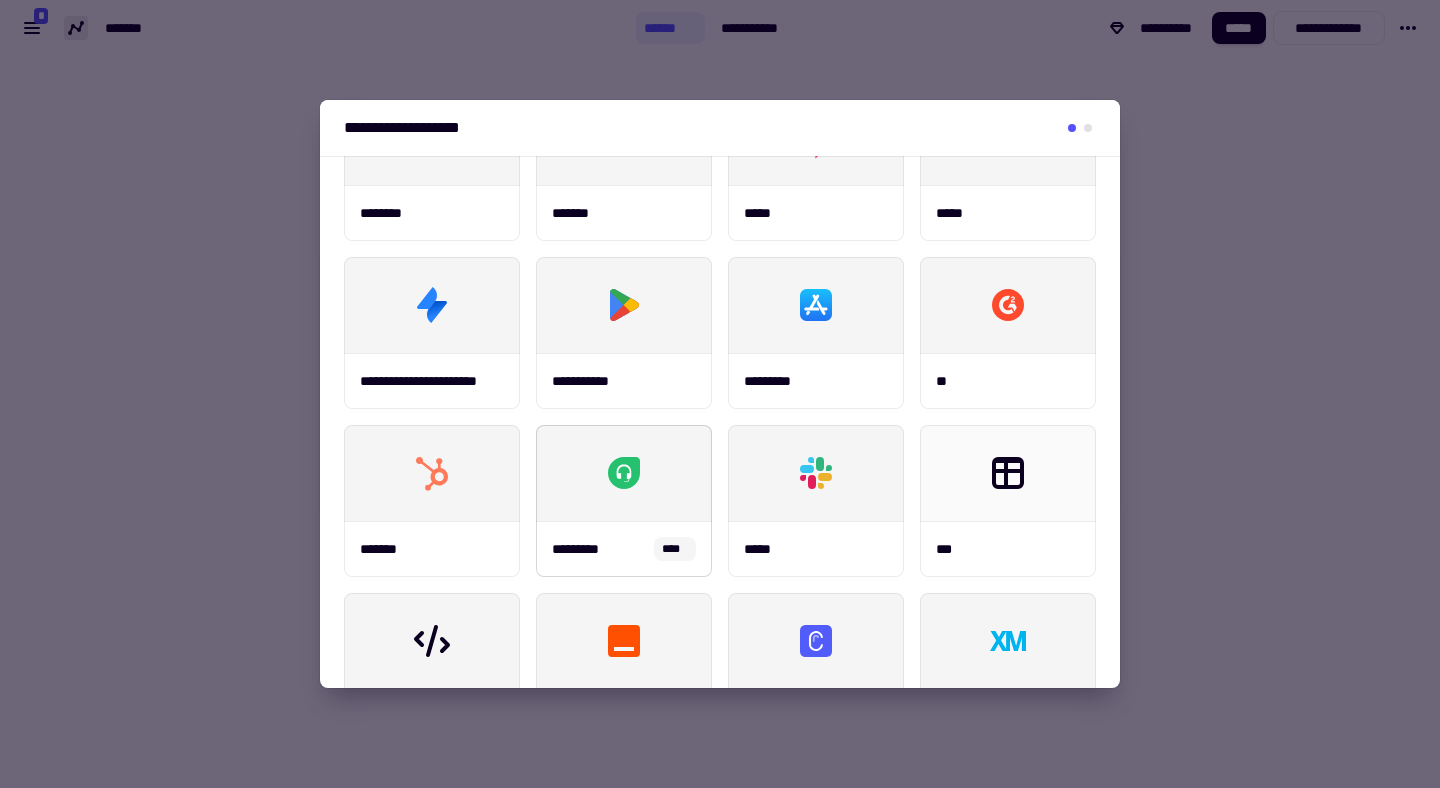 scroll, scrollTop: 0, scrollLeft: 0, axis: both 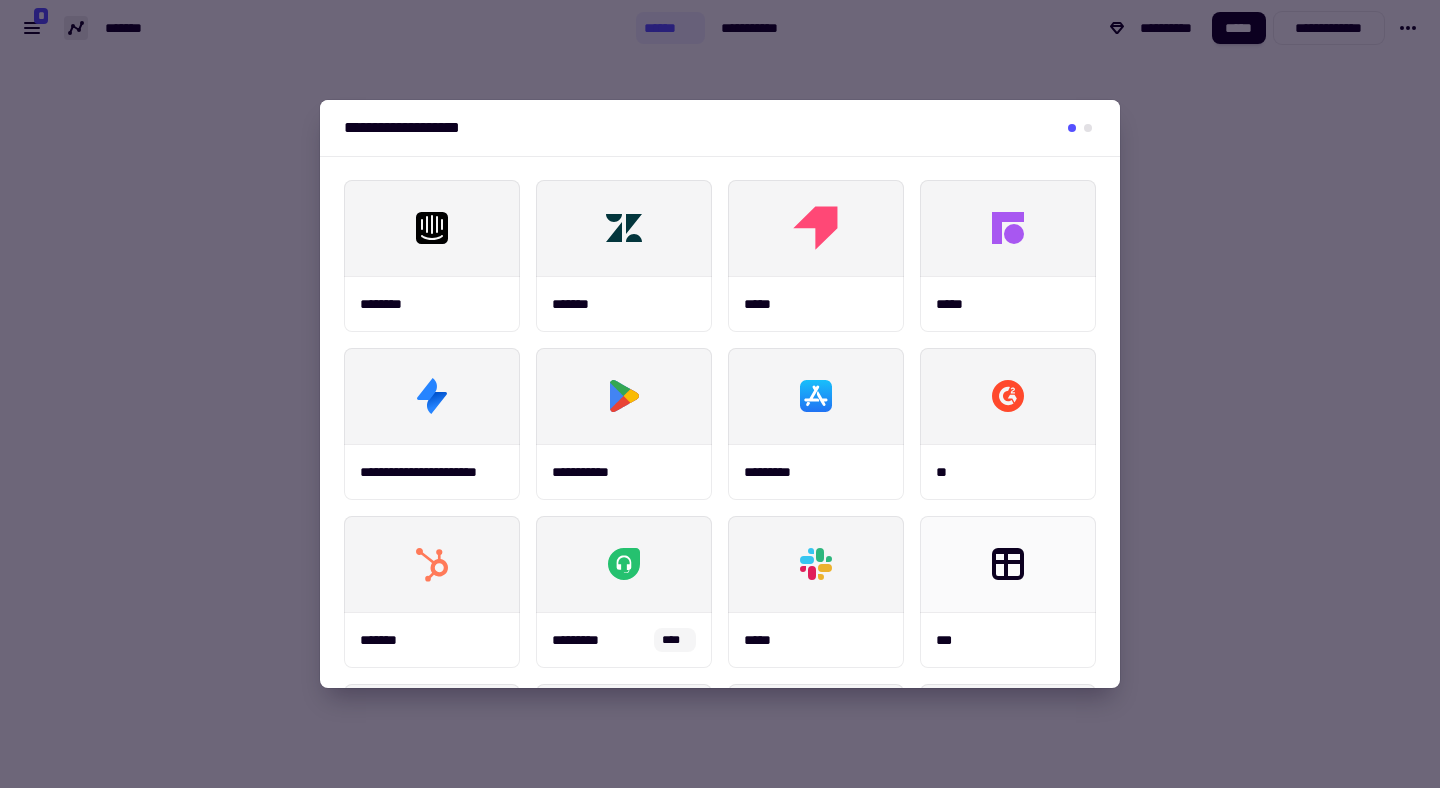 click on "**********" at bounding box center [720, 128] 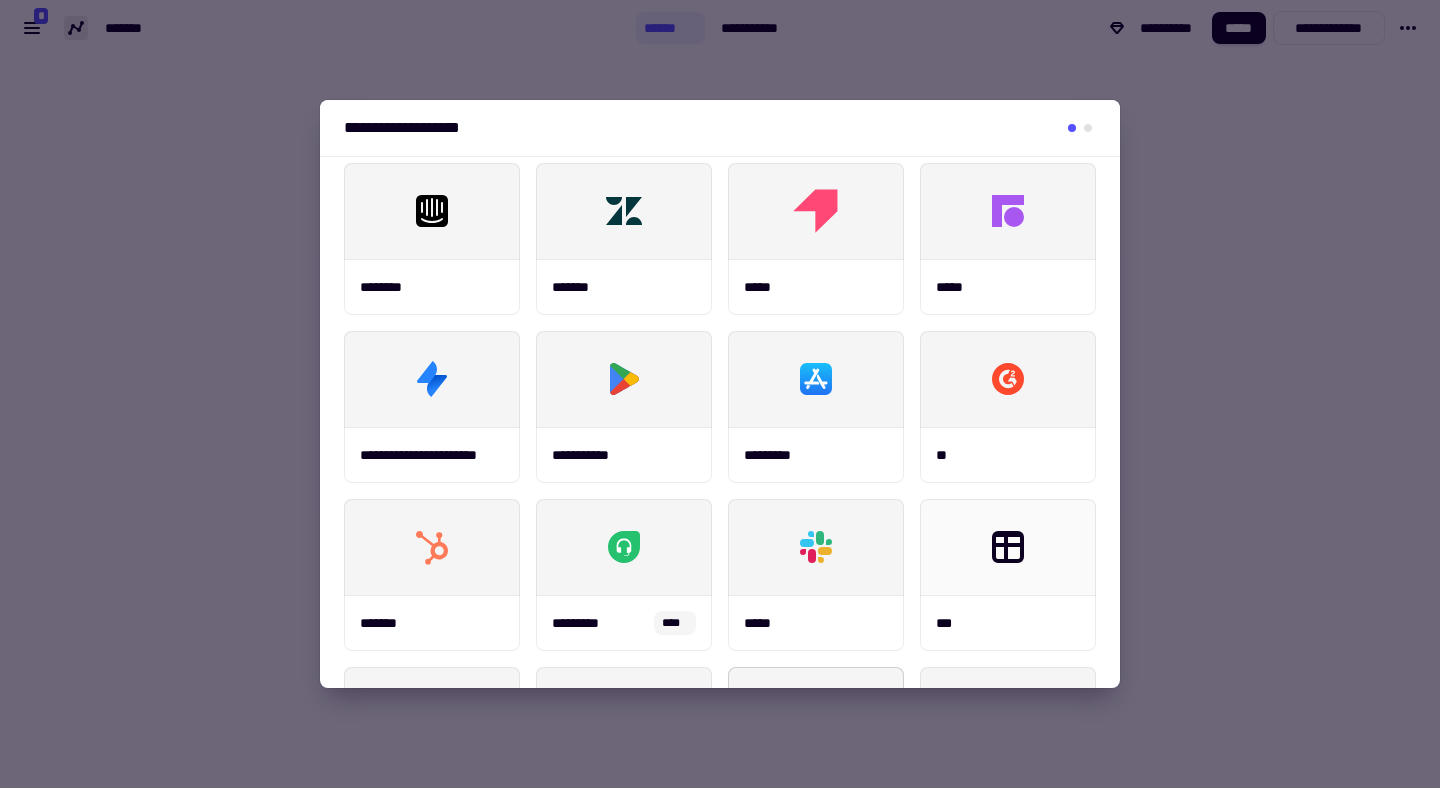 scroll, scrollTop: 3, scrollLeft: 0, axis: vertical 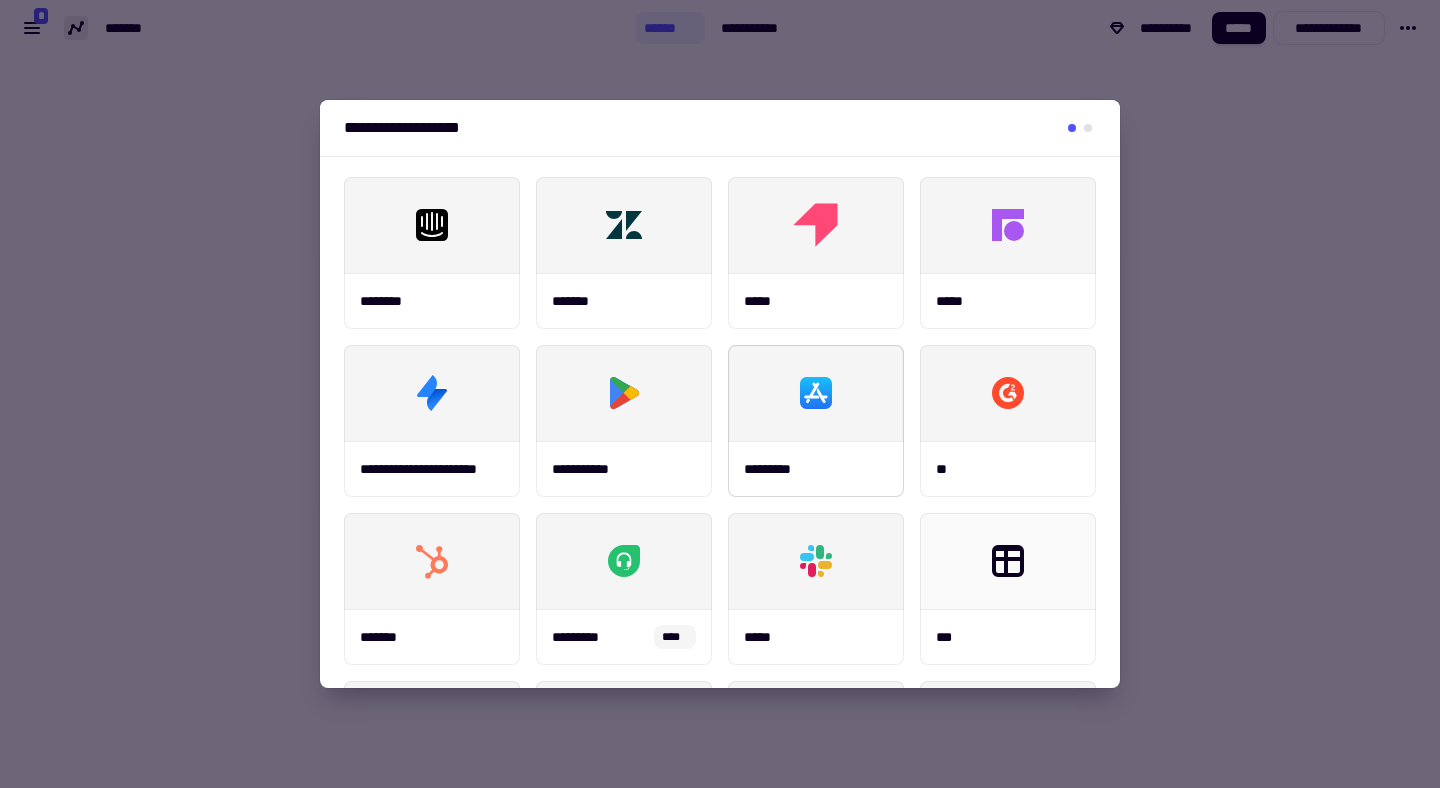 click at bounding box center [816, 393] 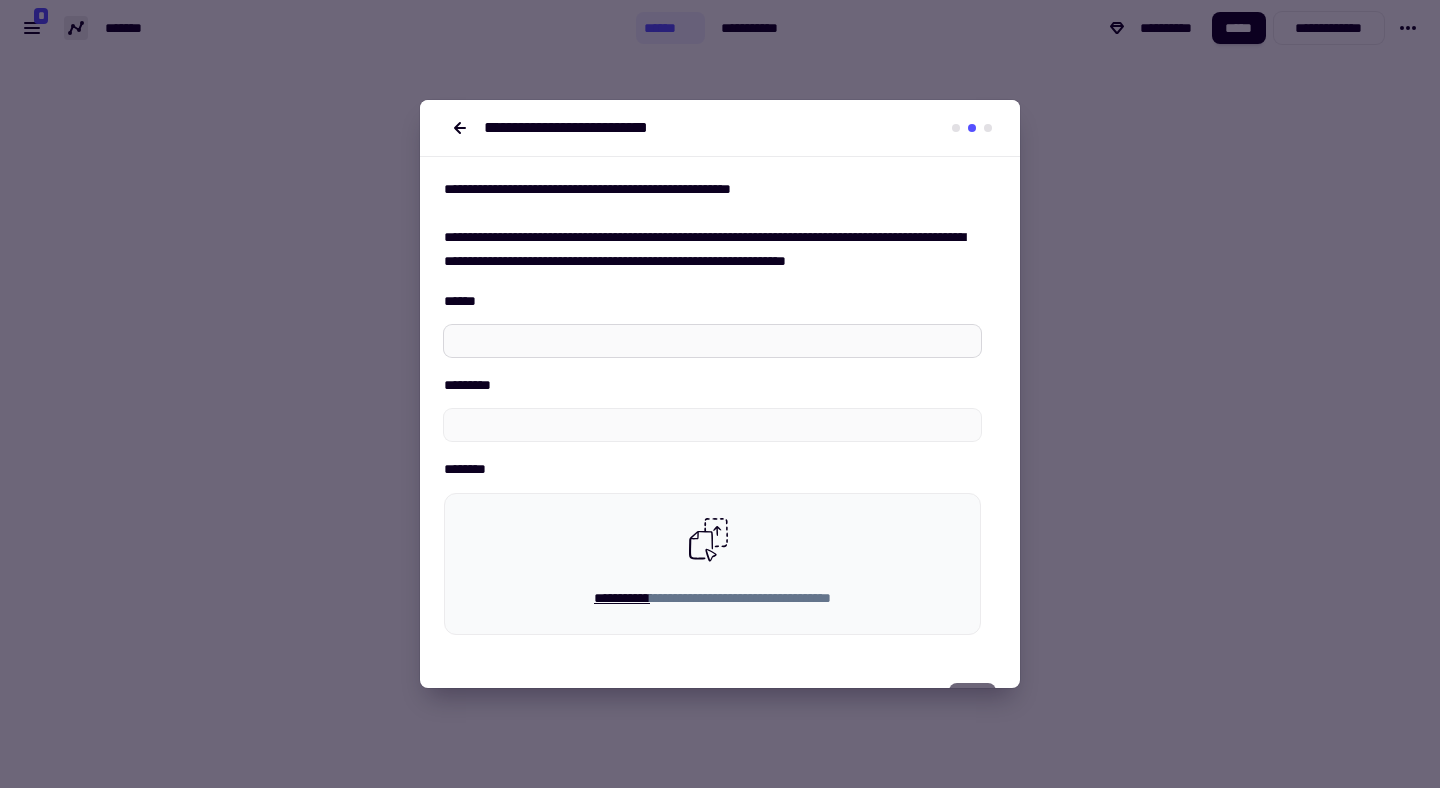 click on "******" at bounding box center (712, 341) 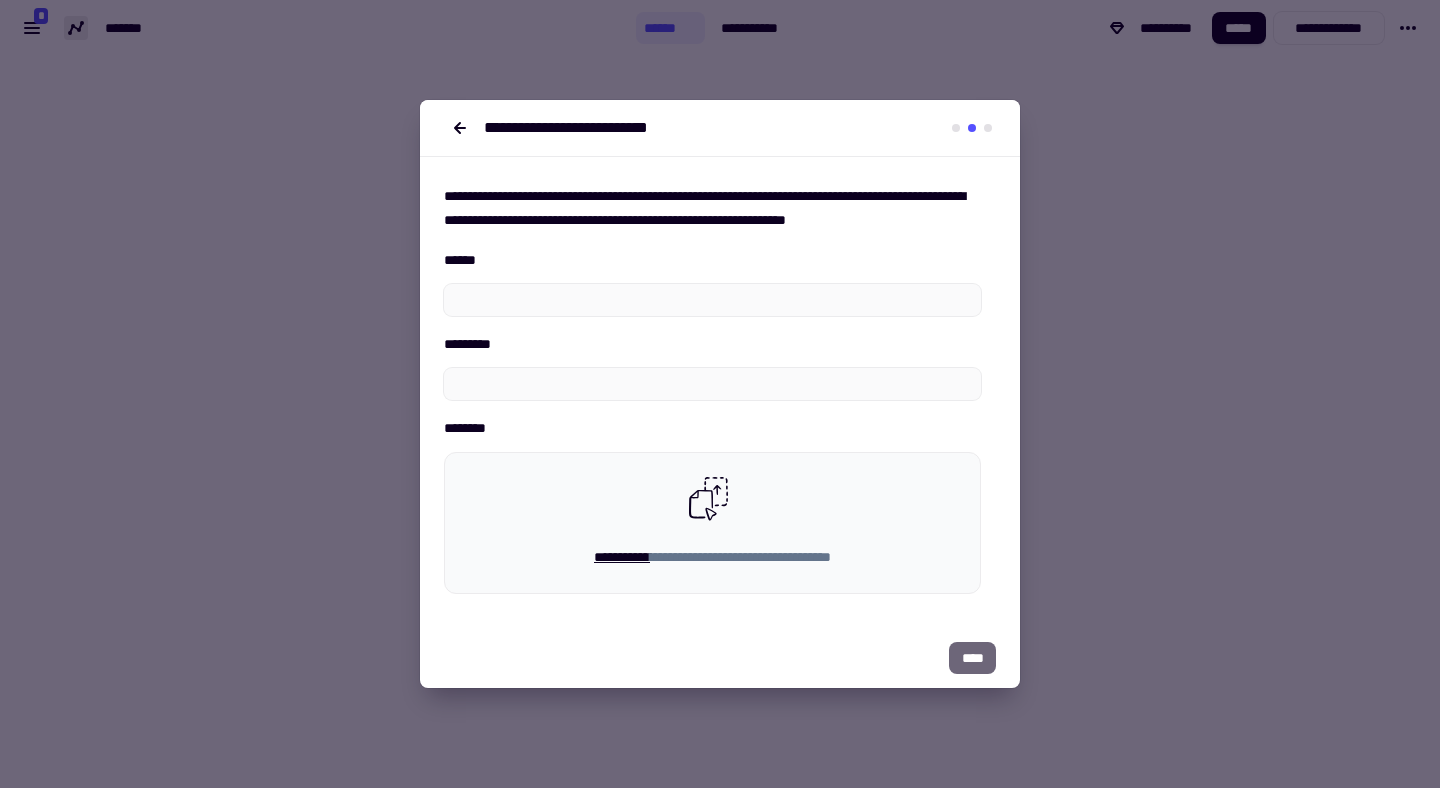 scroll, scrollTop: 54, scrollLeft: 0, axis: vertical 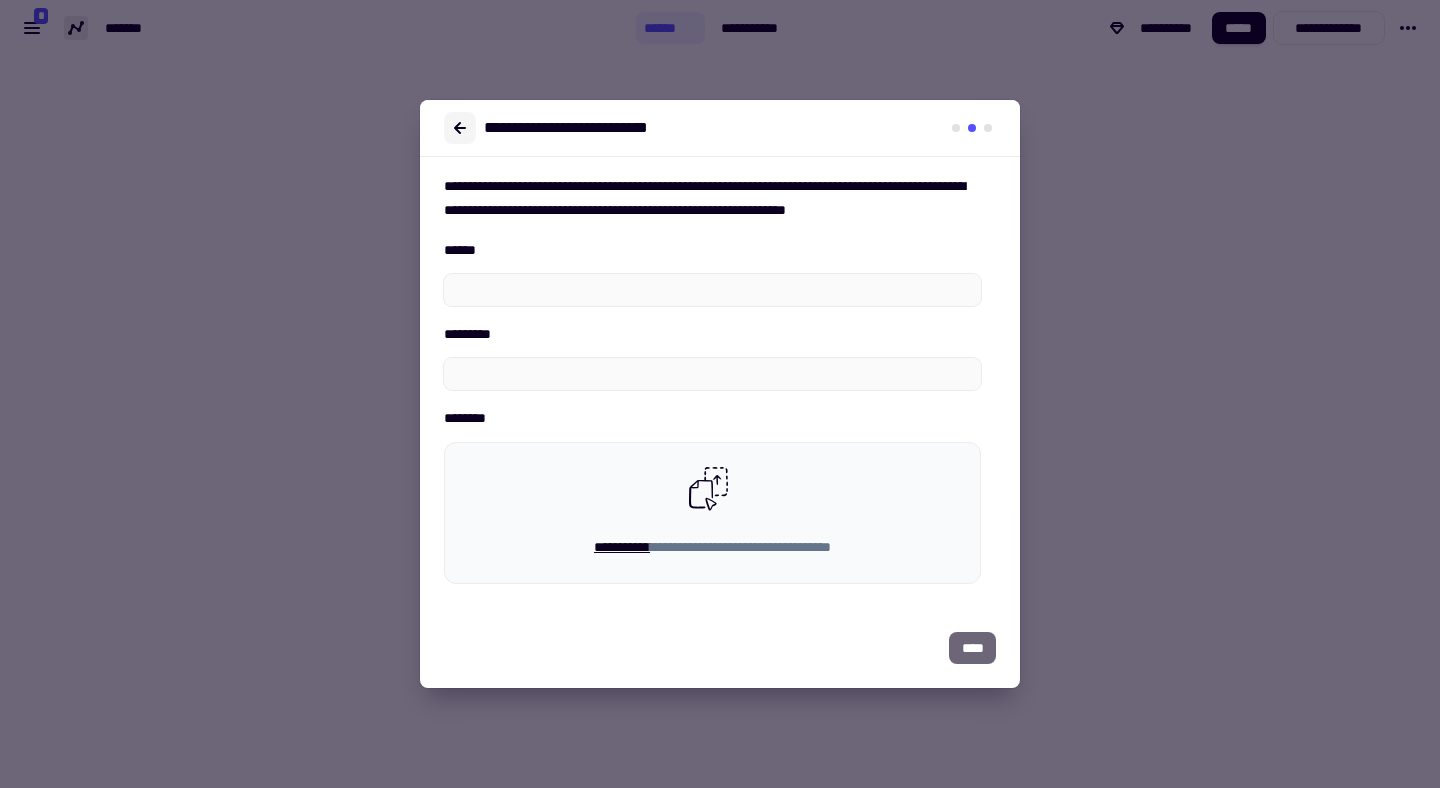 click 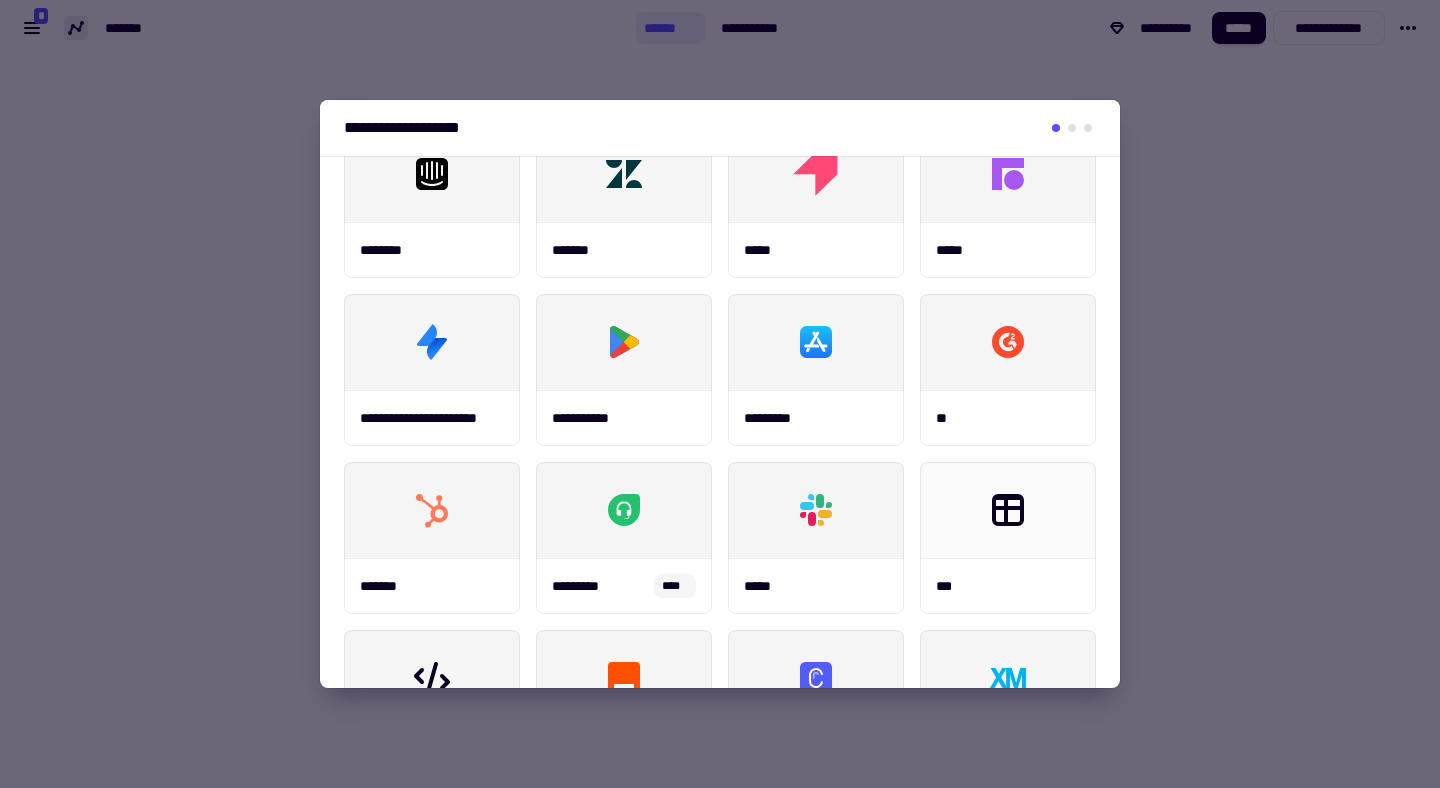 click at bounding box center [720, 394] 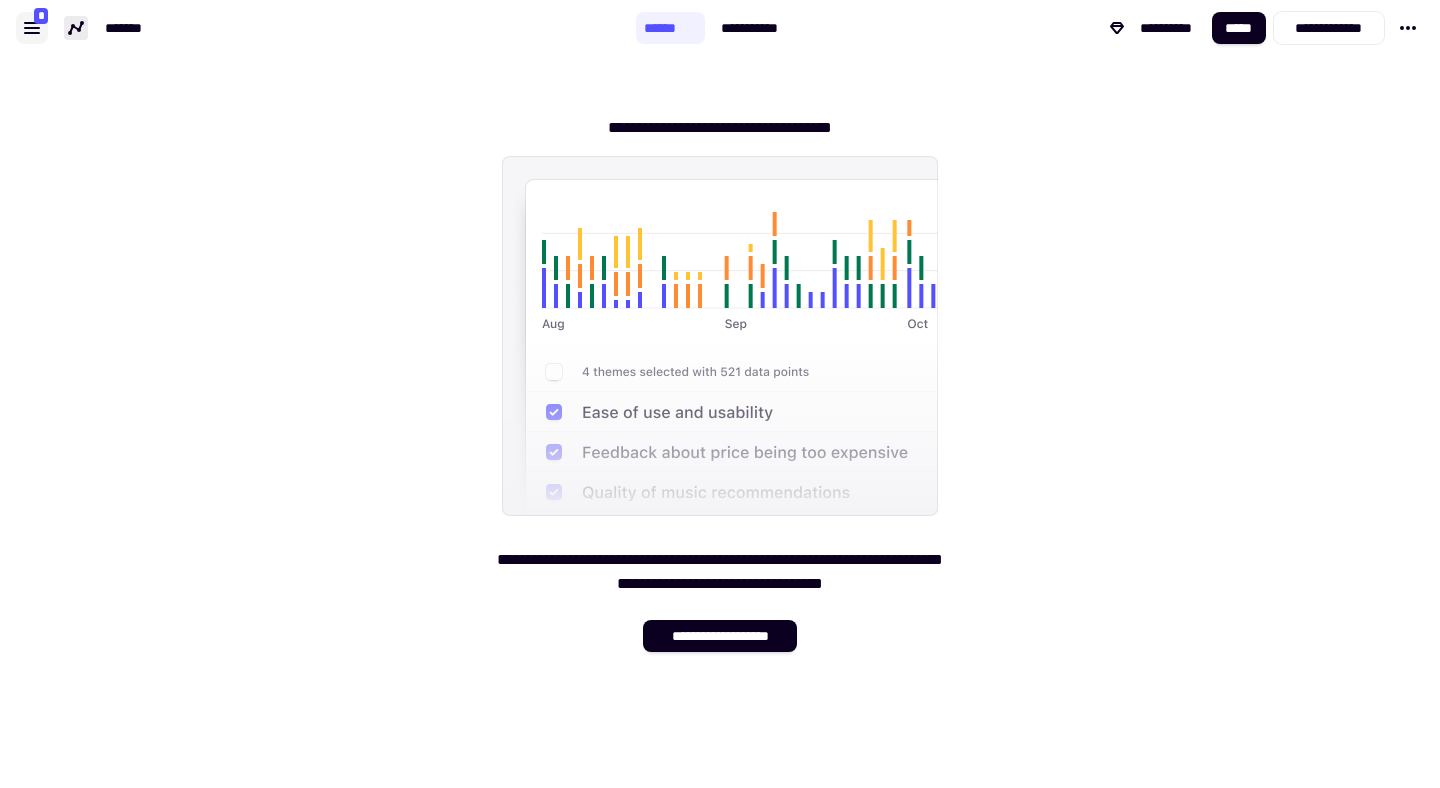 click 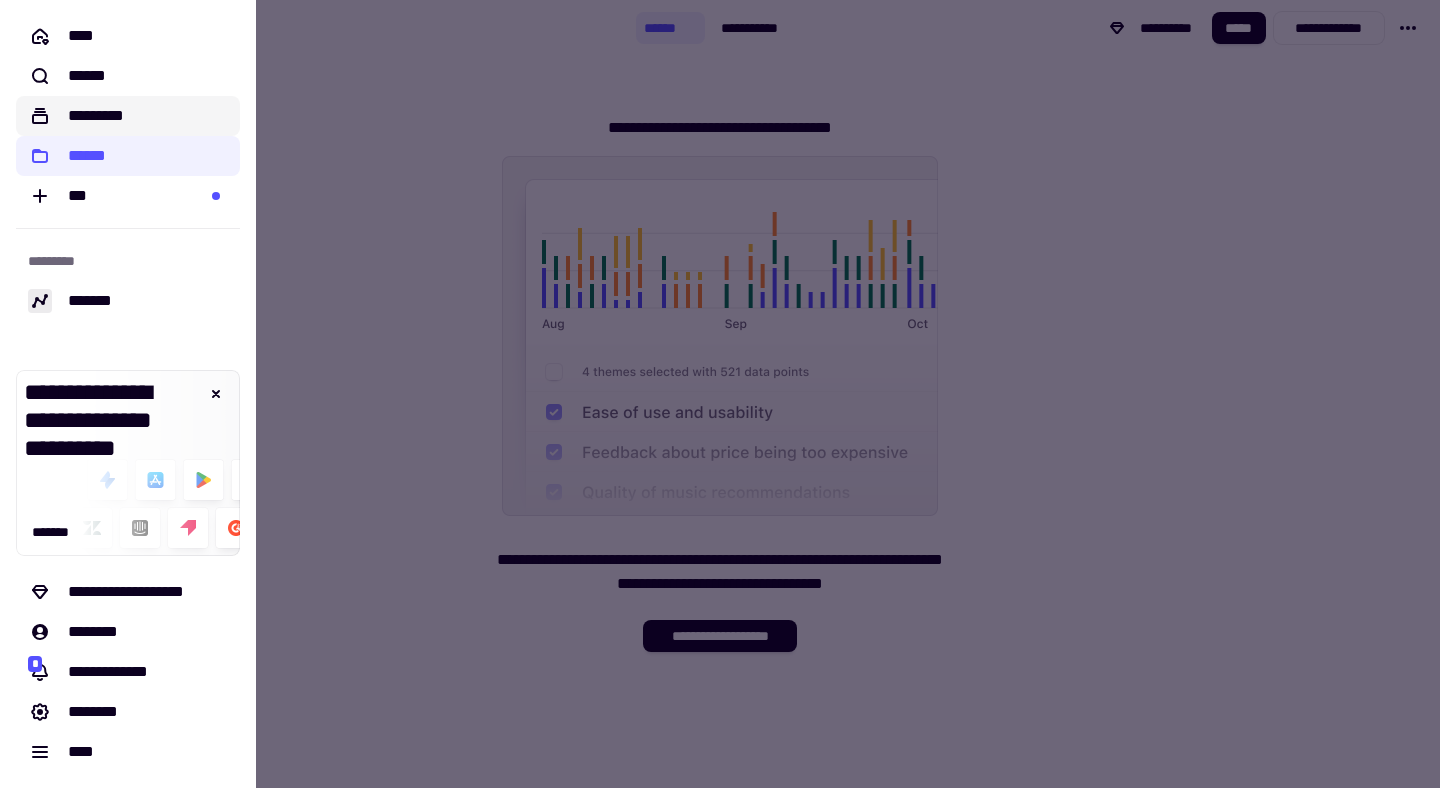 click on "*********" 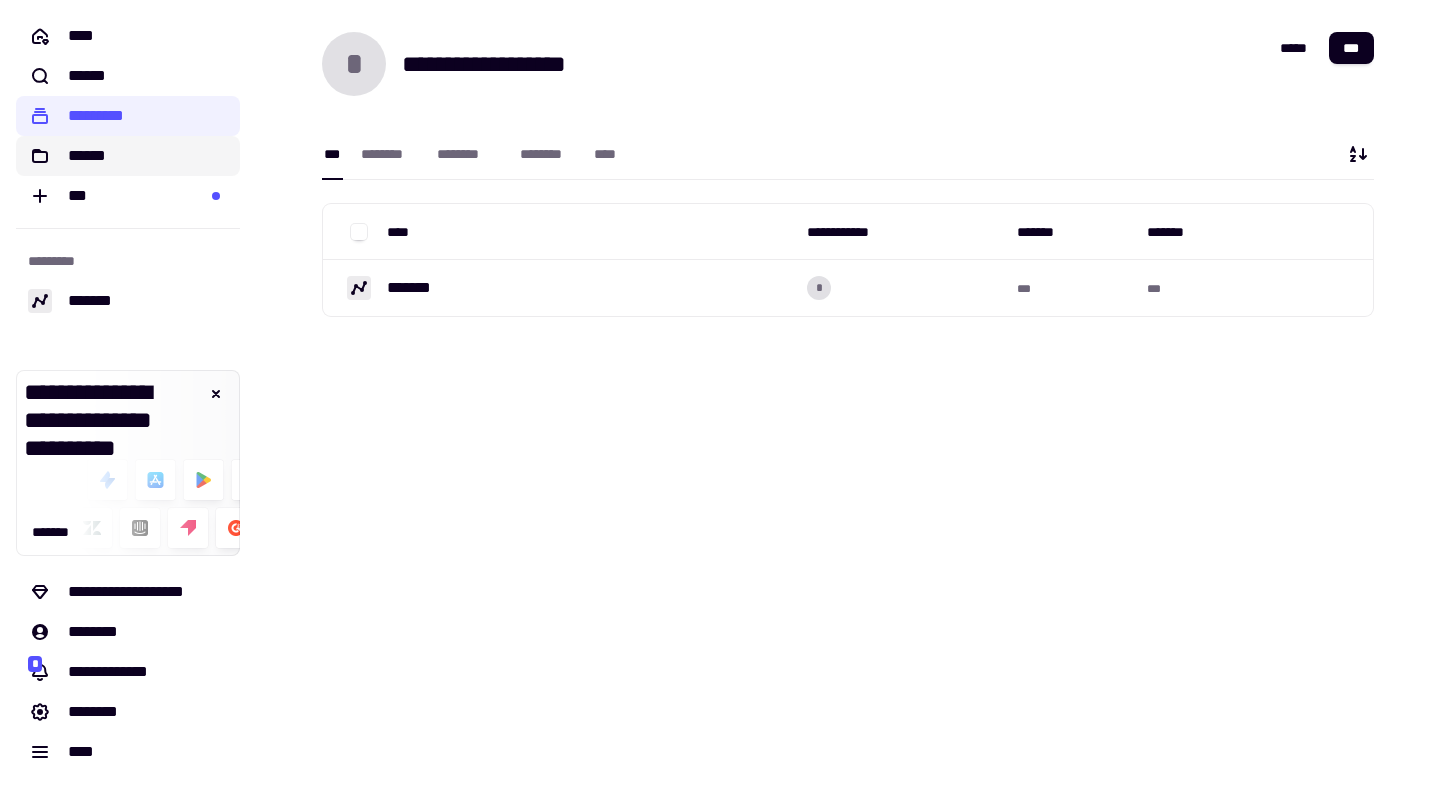 click on "******" 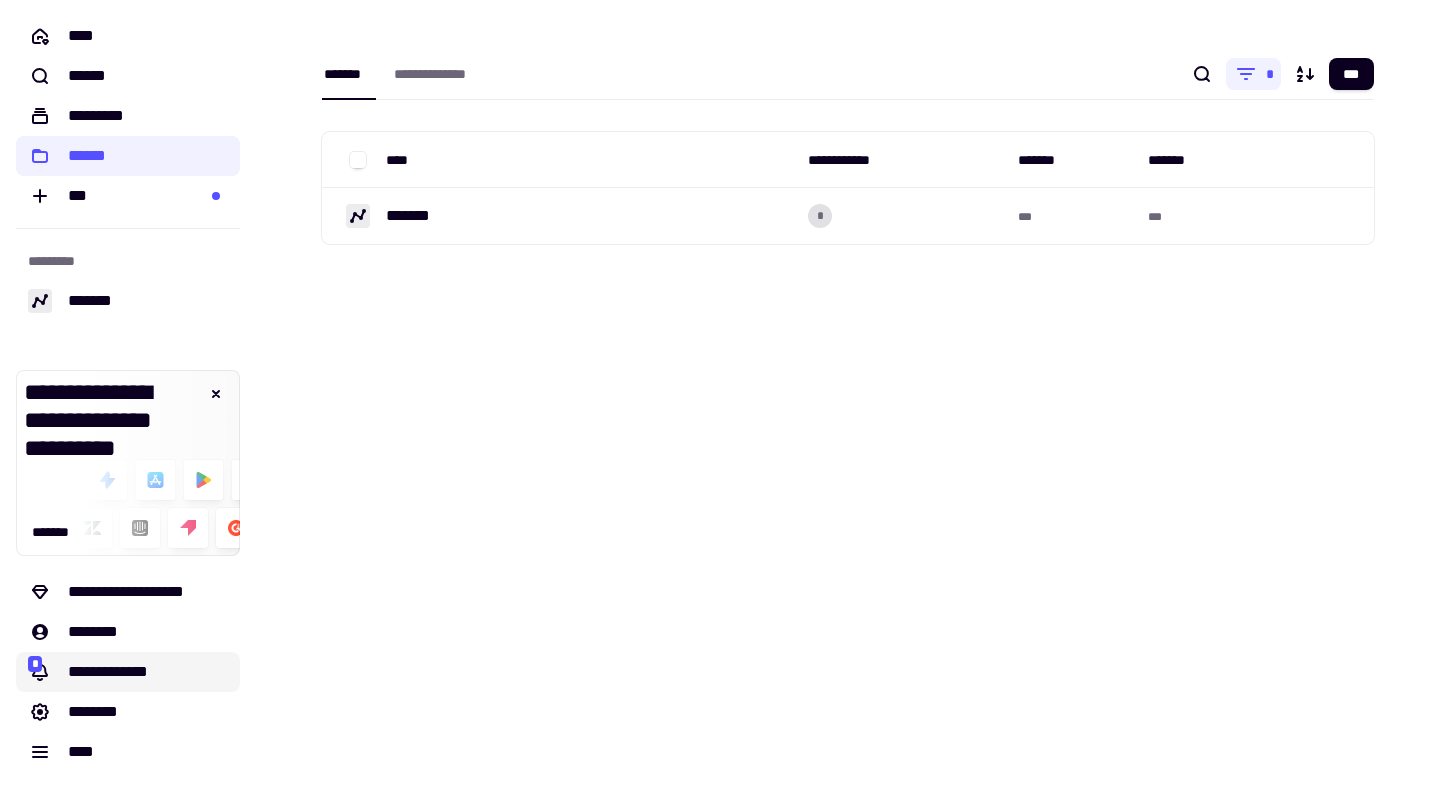 click on "**********" 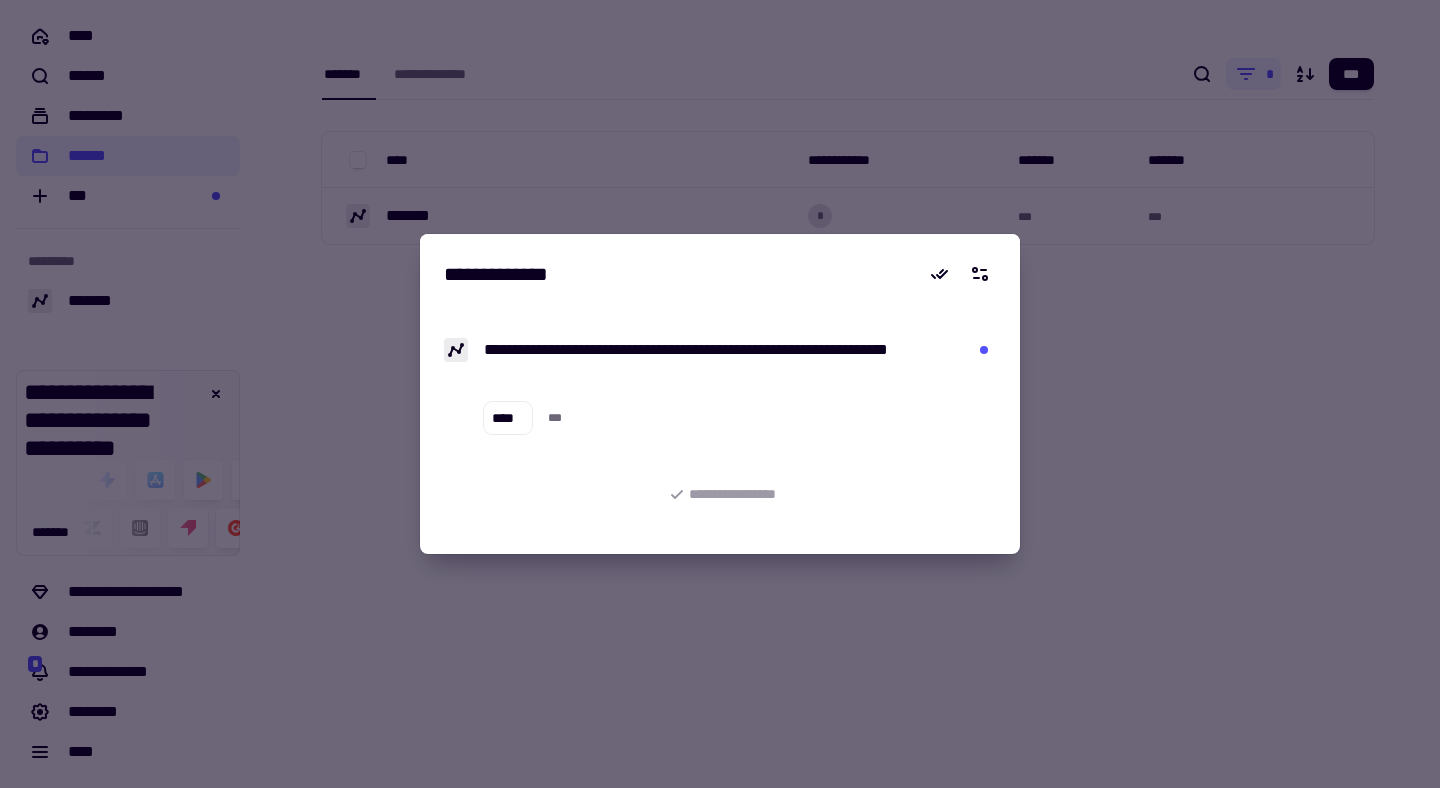 click at bounding box center (720, 394) 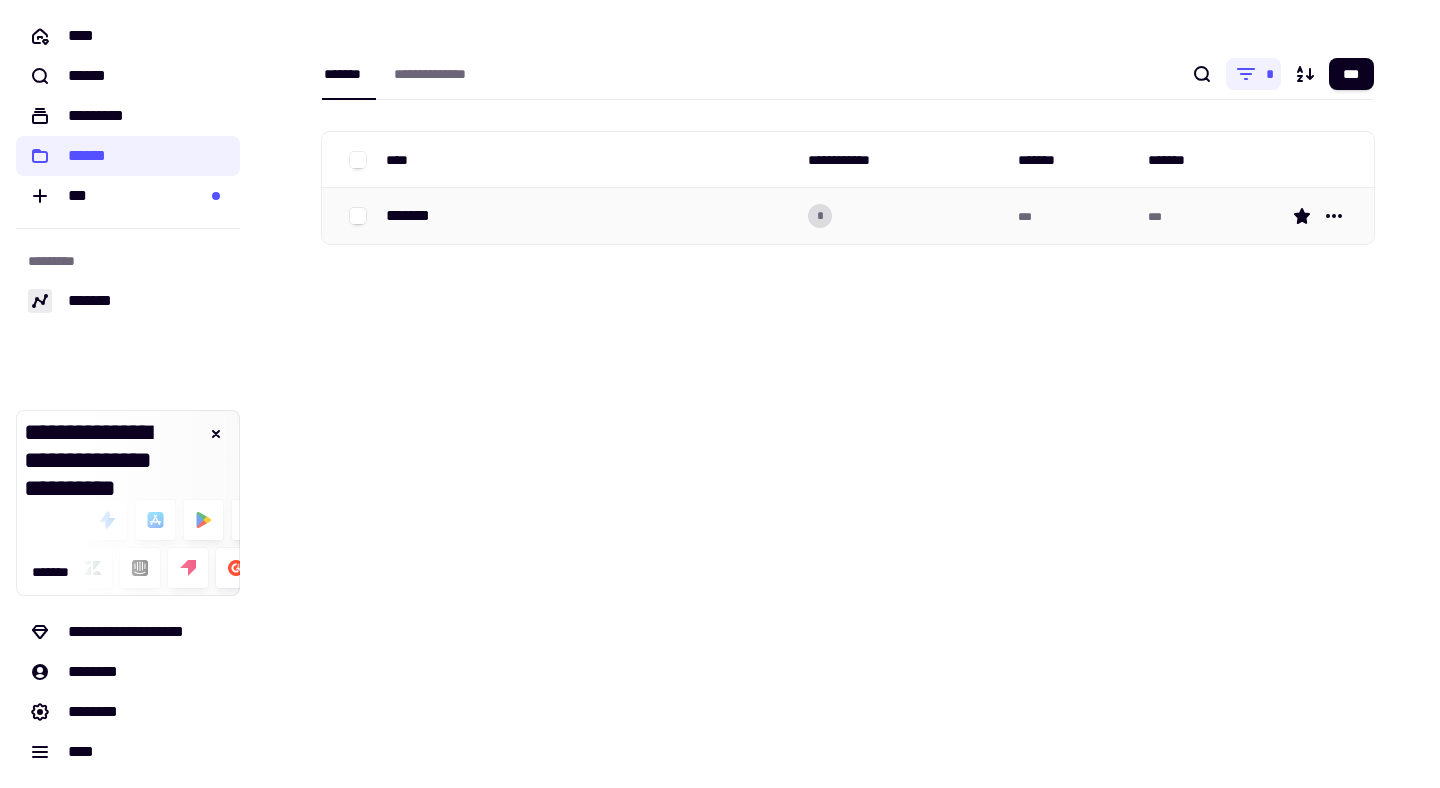click on "*******" at bounding box center [589, 216] 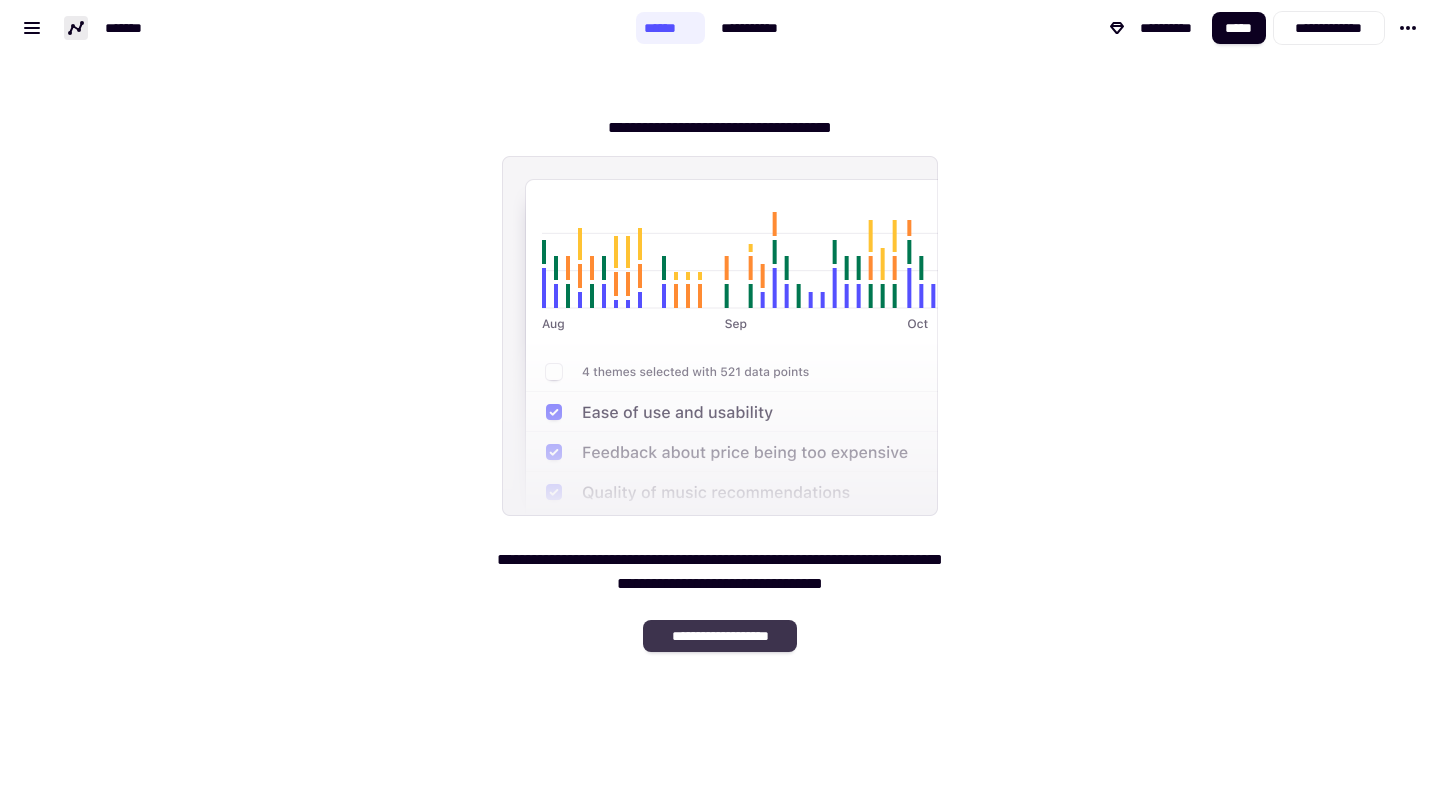 click on "**********" 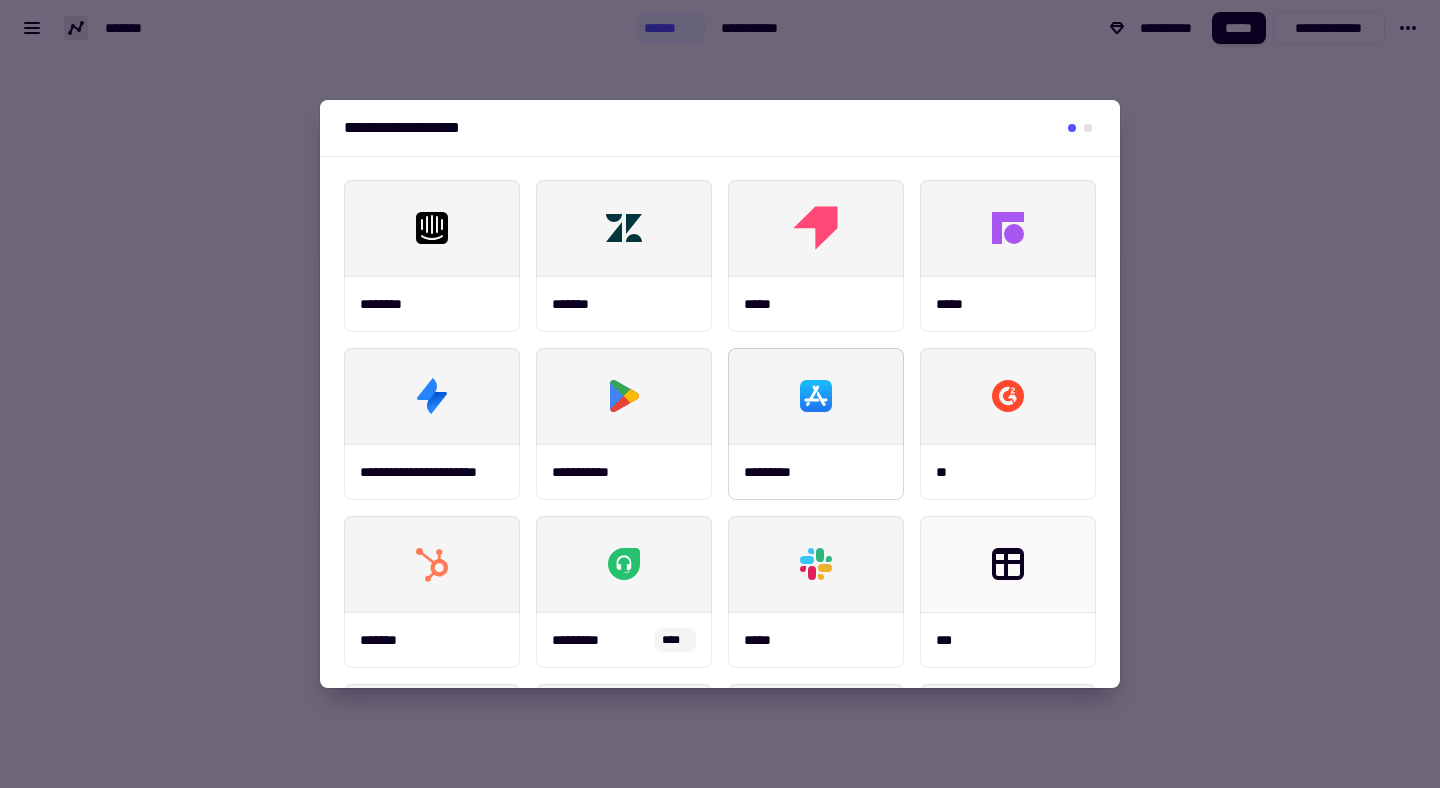 click on "*********" at bounding box center (816, 472) 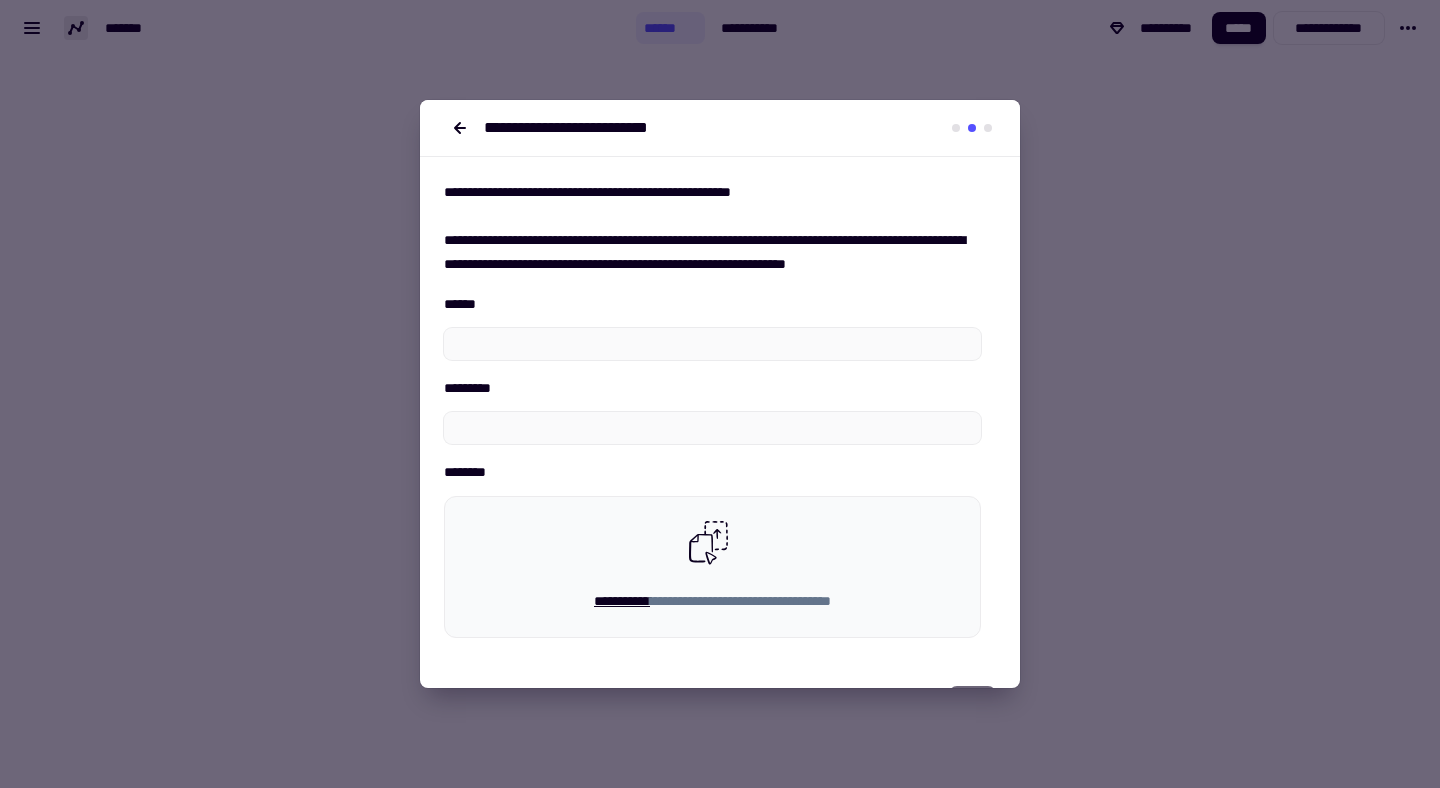 click on "**********" at bounding box center [712, 421] 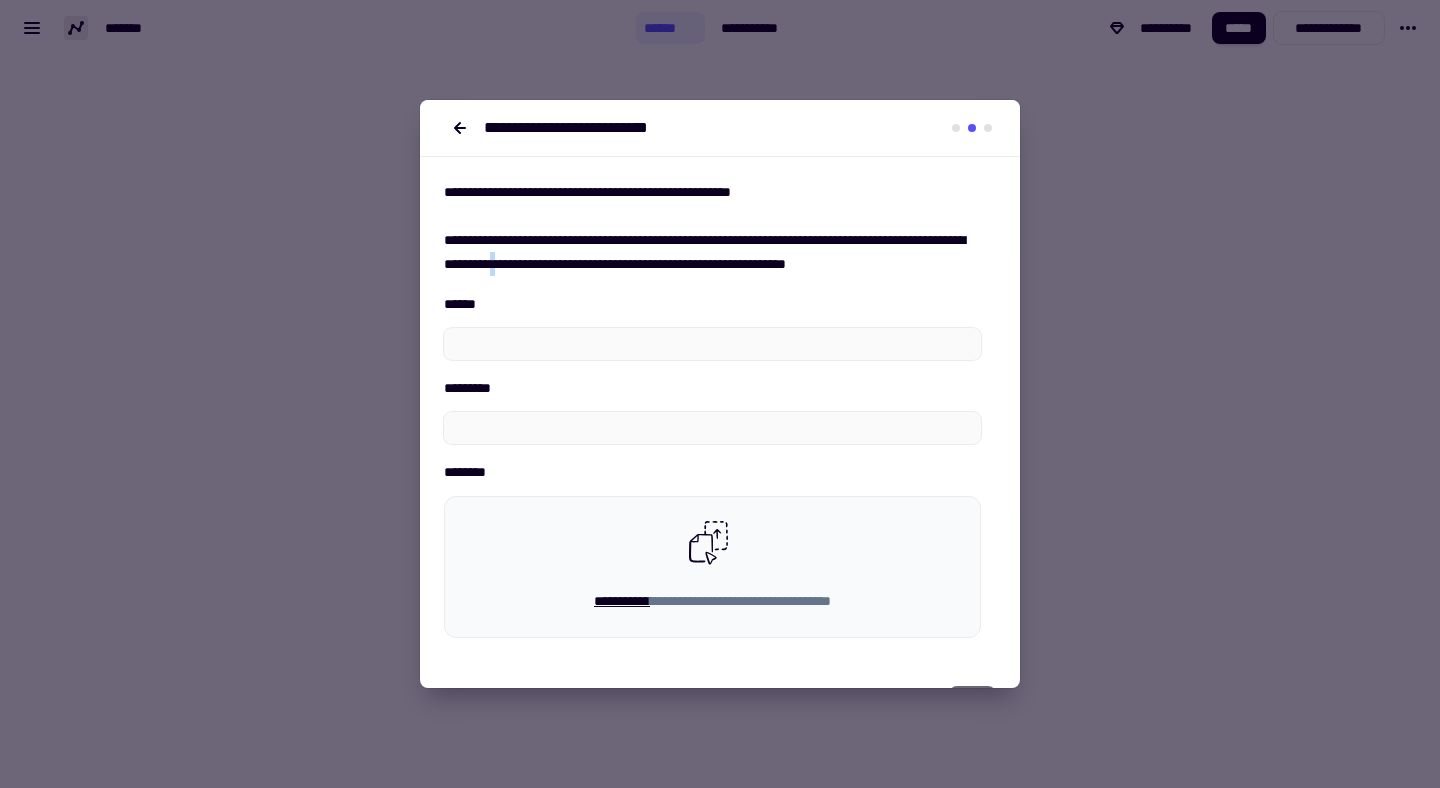 click on "**********" at bounding box center (712, 421) 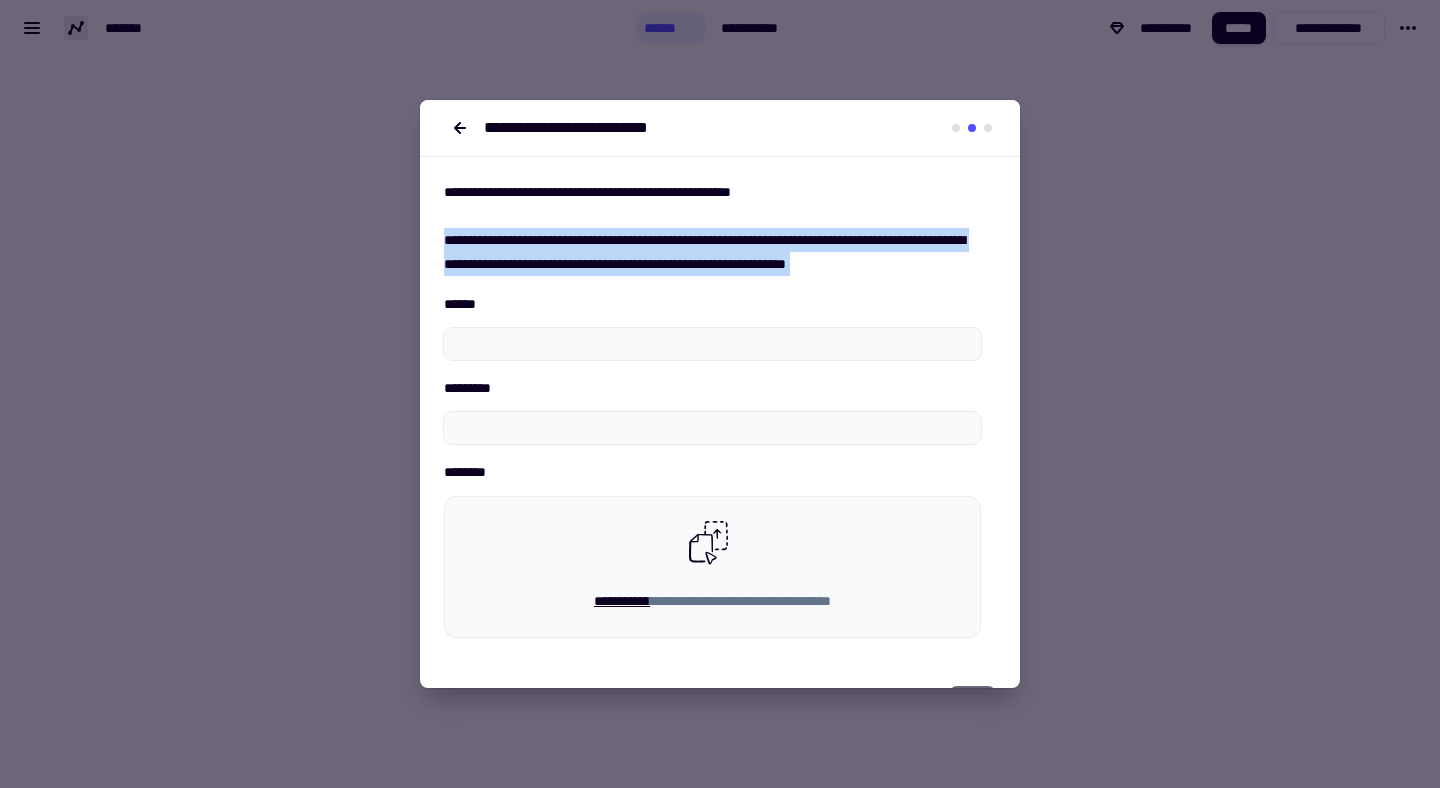 click on "**********" at bounding box center [712, 421] 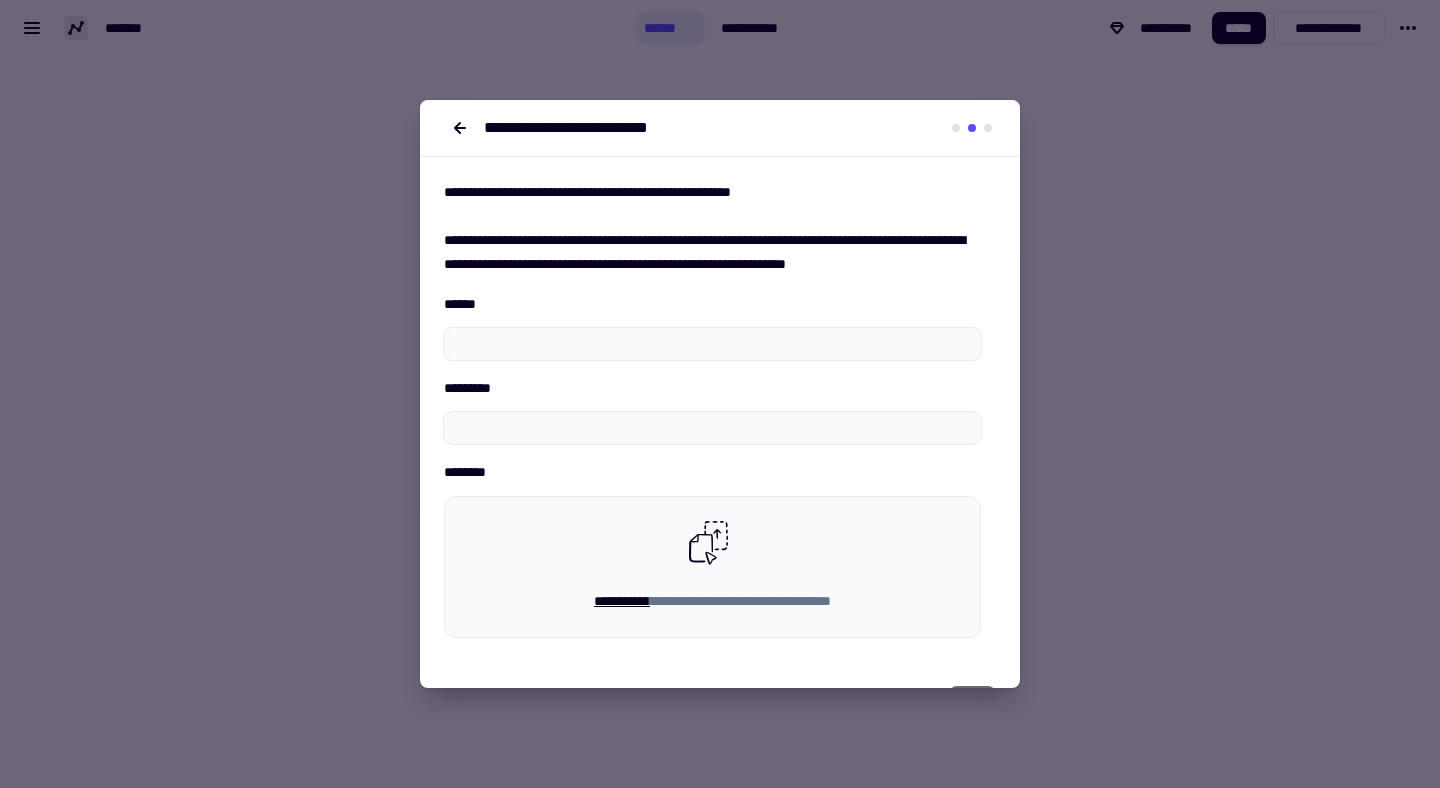 click on "**********" at bounding box center (712, 421) 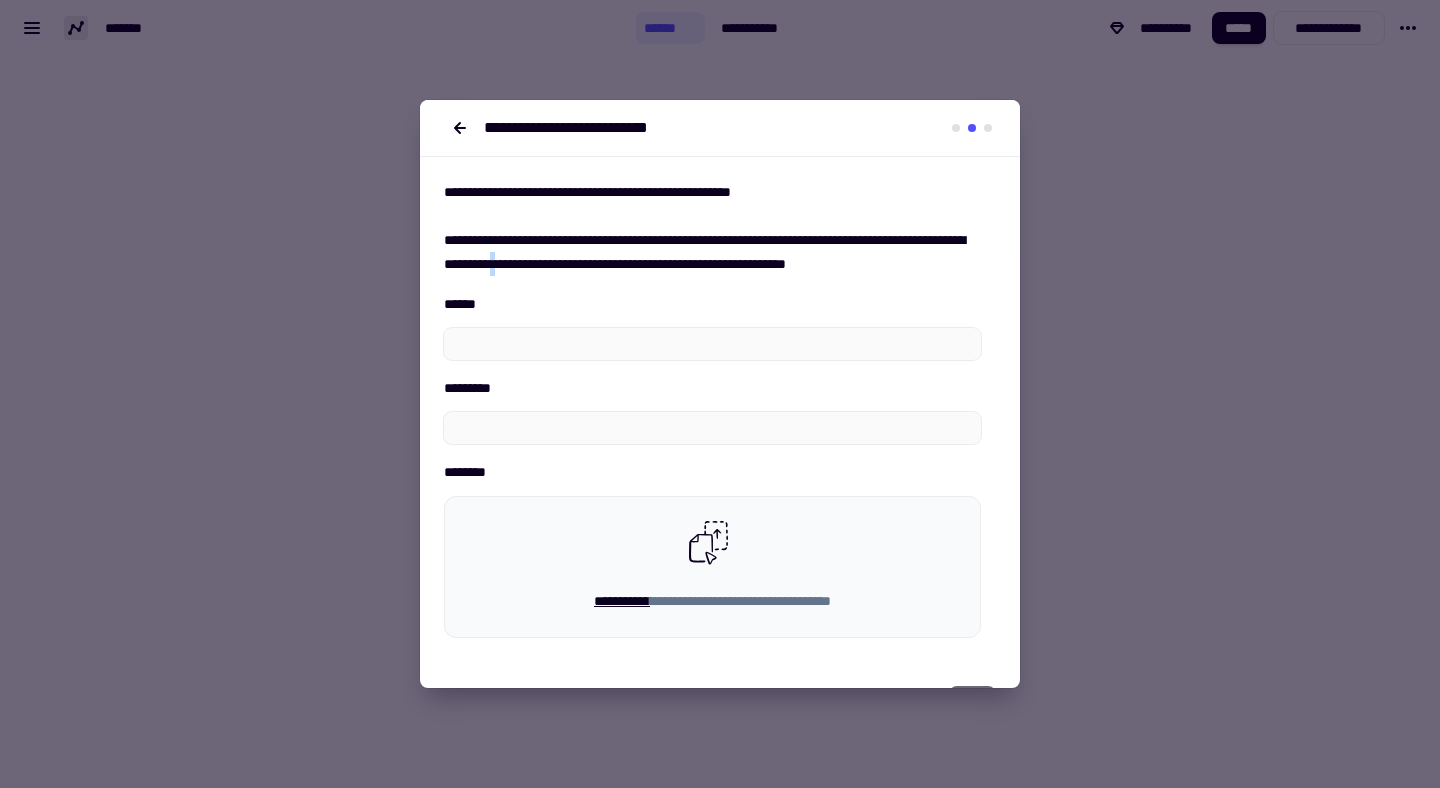 click on "**********" at bounding box center [712, 421] 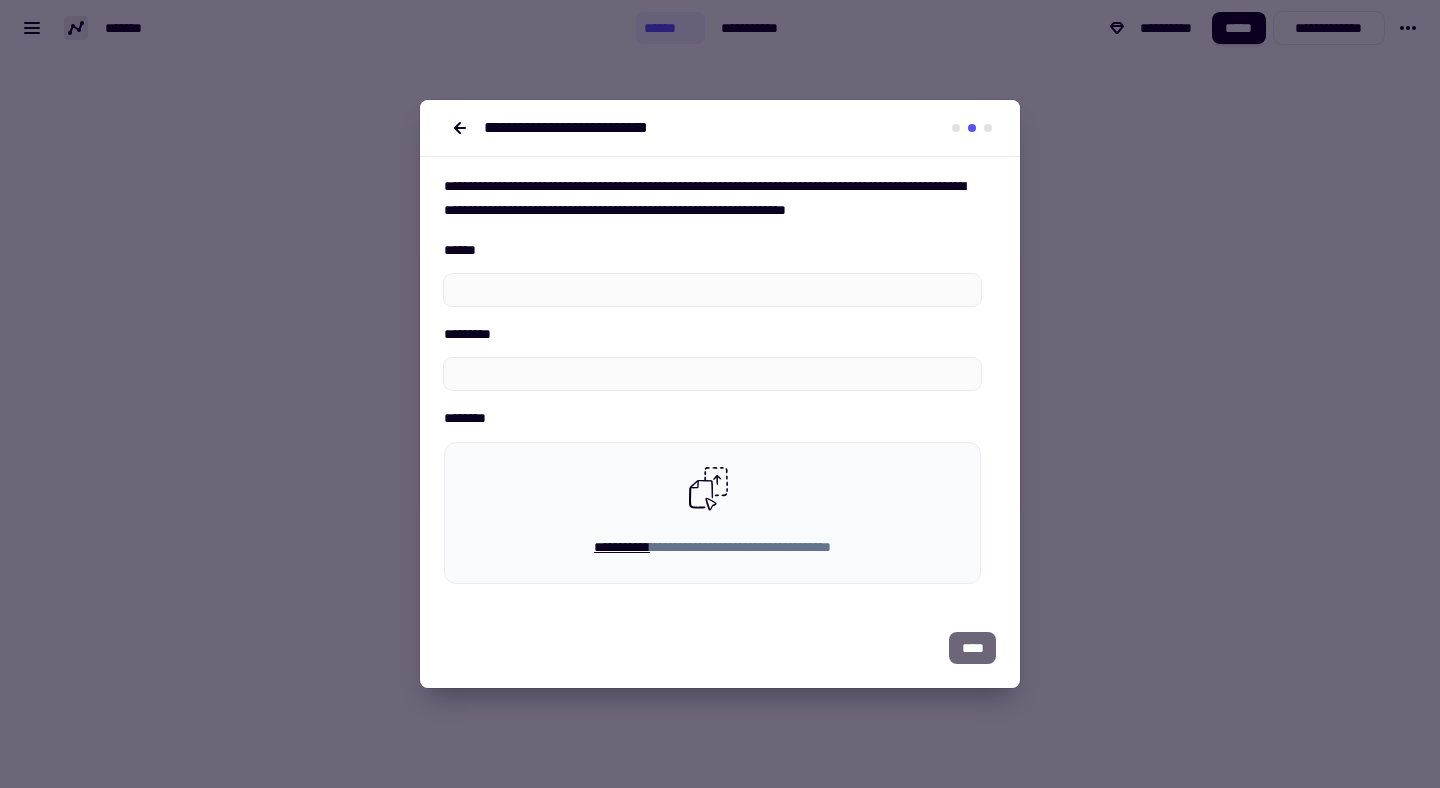 scroll, scrollTop: 0, scrollLeft: 0, axis: both 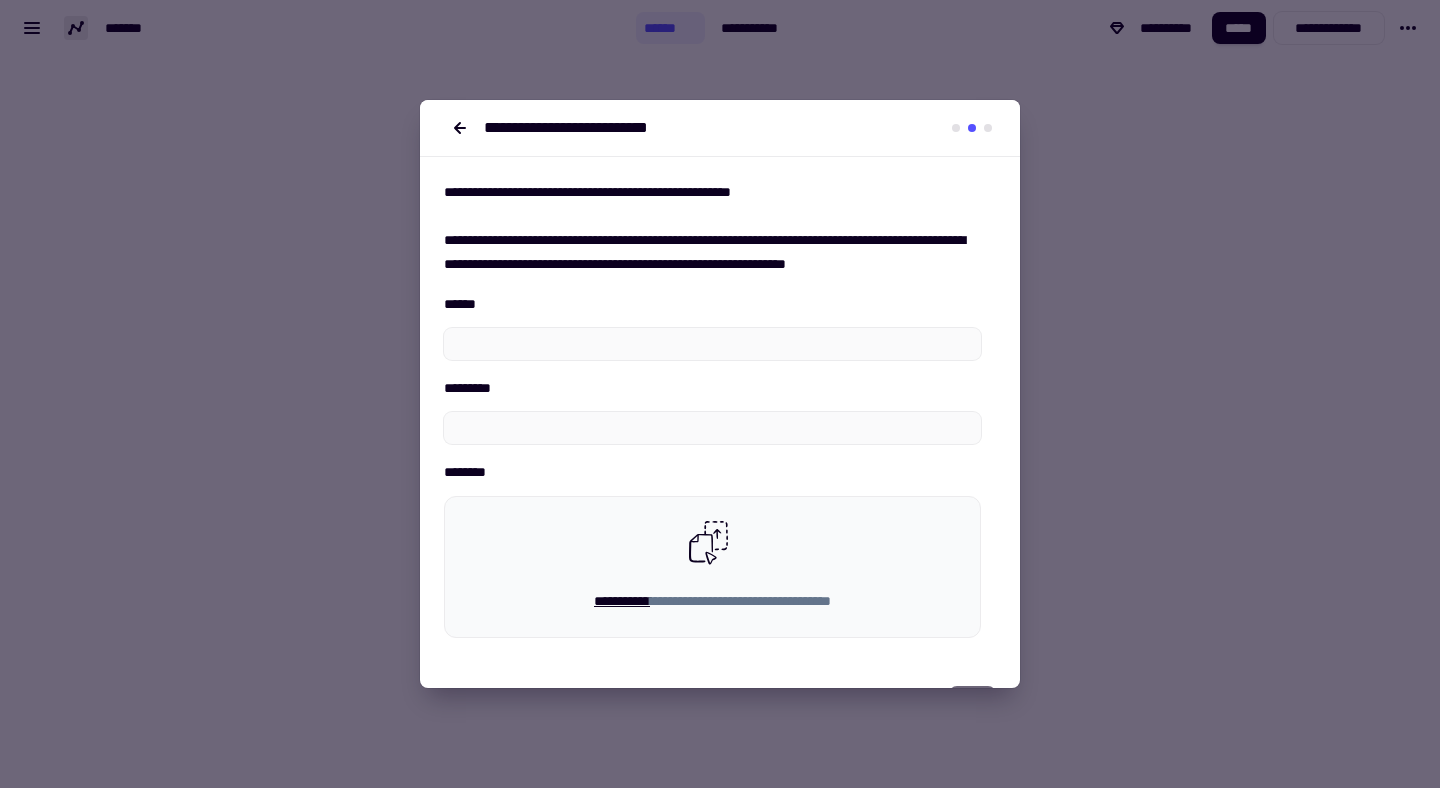 click at bounding box center (720, 394) 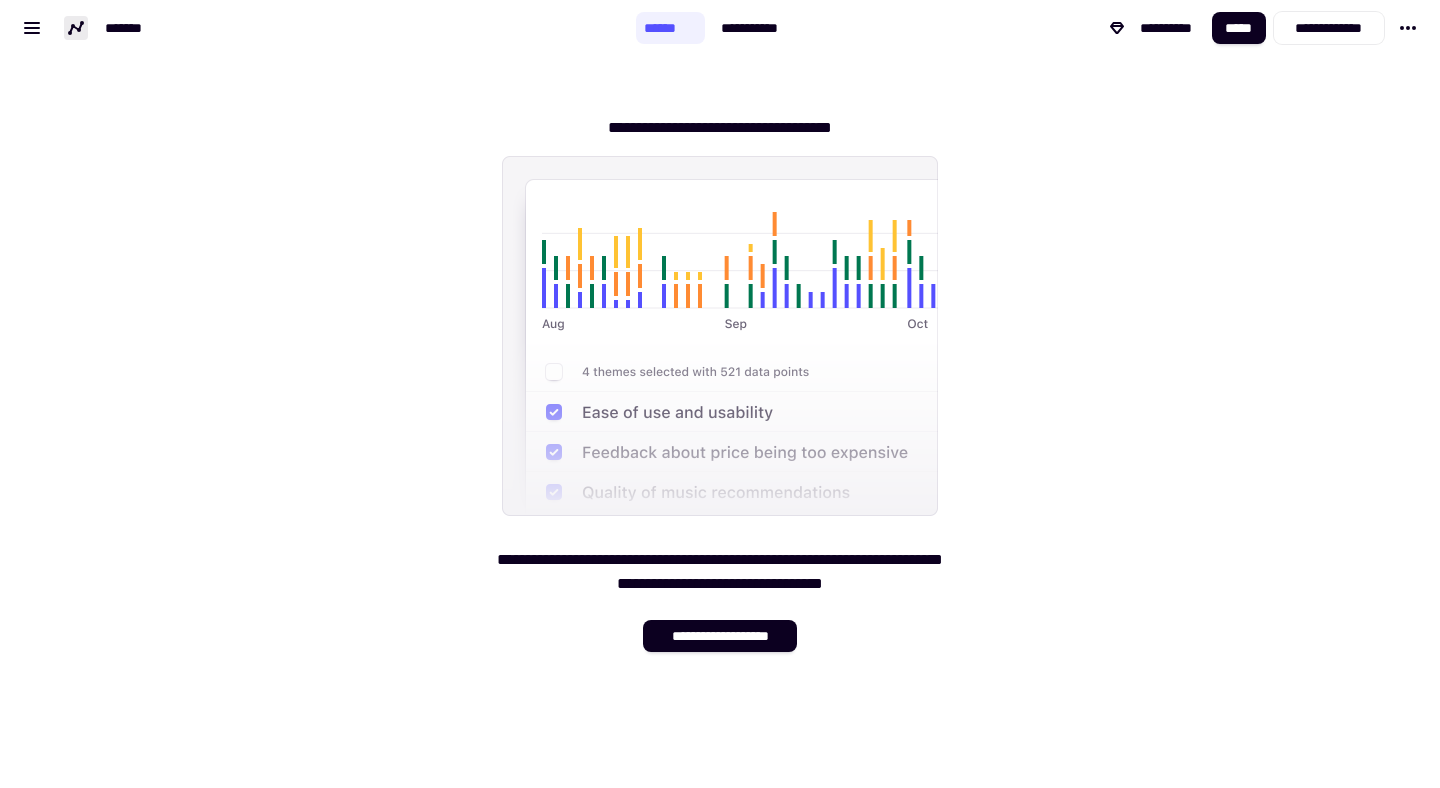 click on "**********" at bounding box center (318, 28) 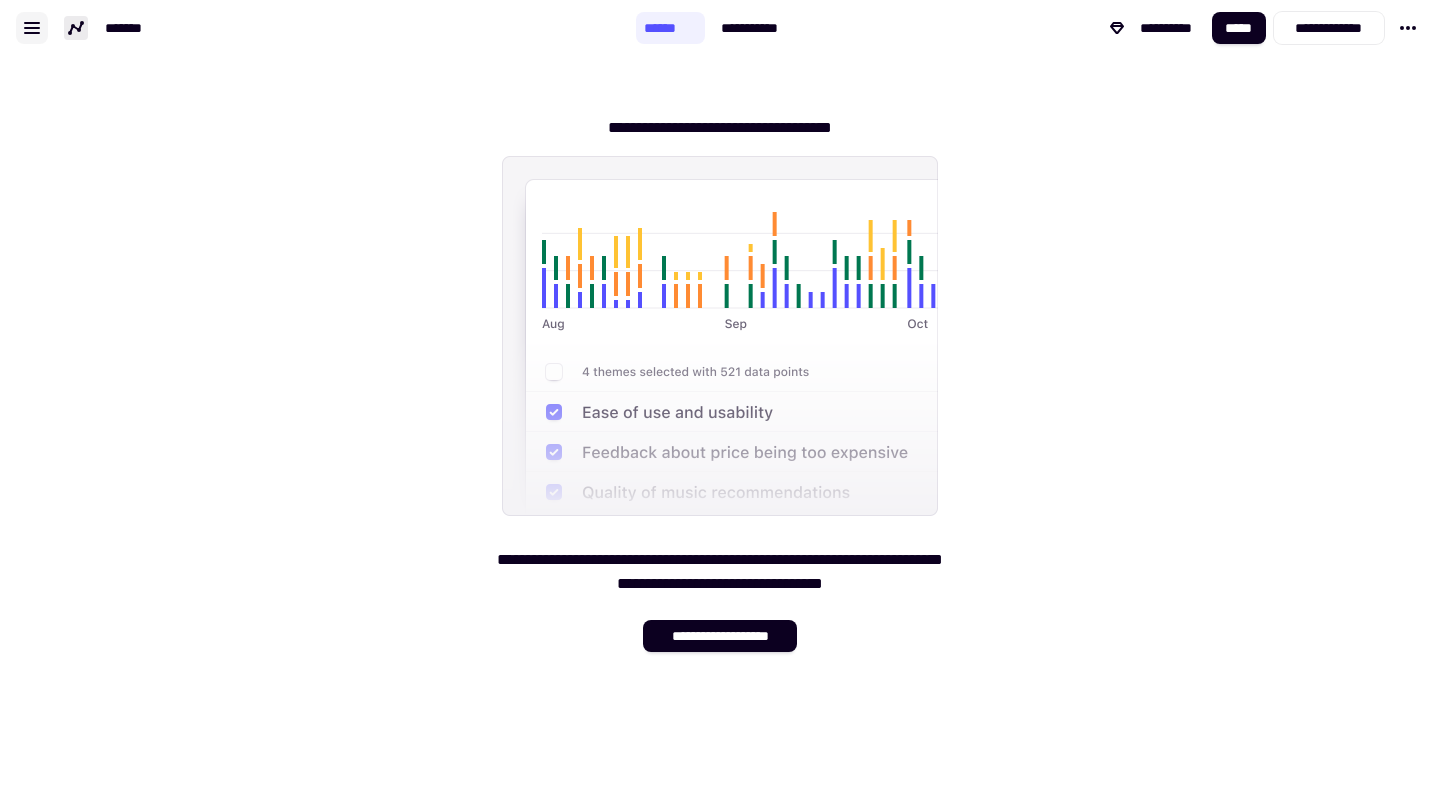 click 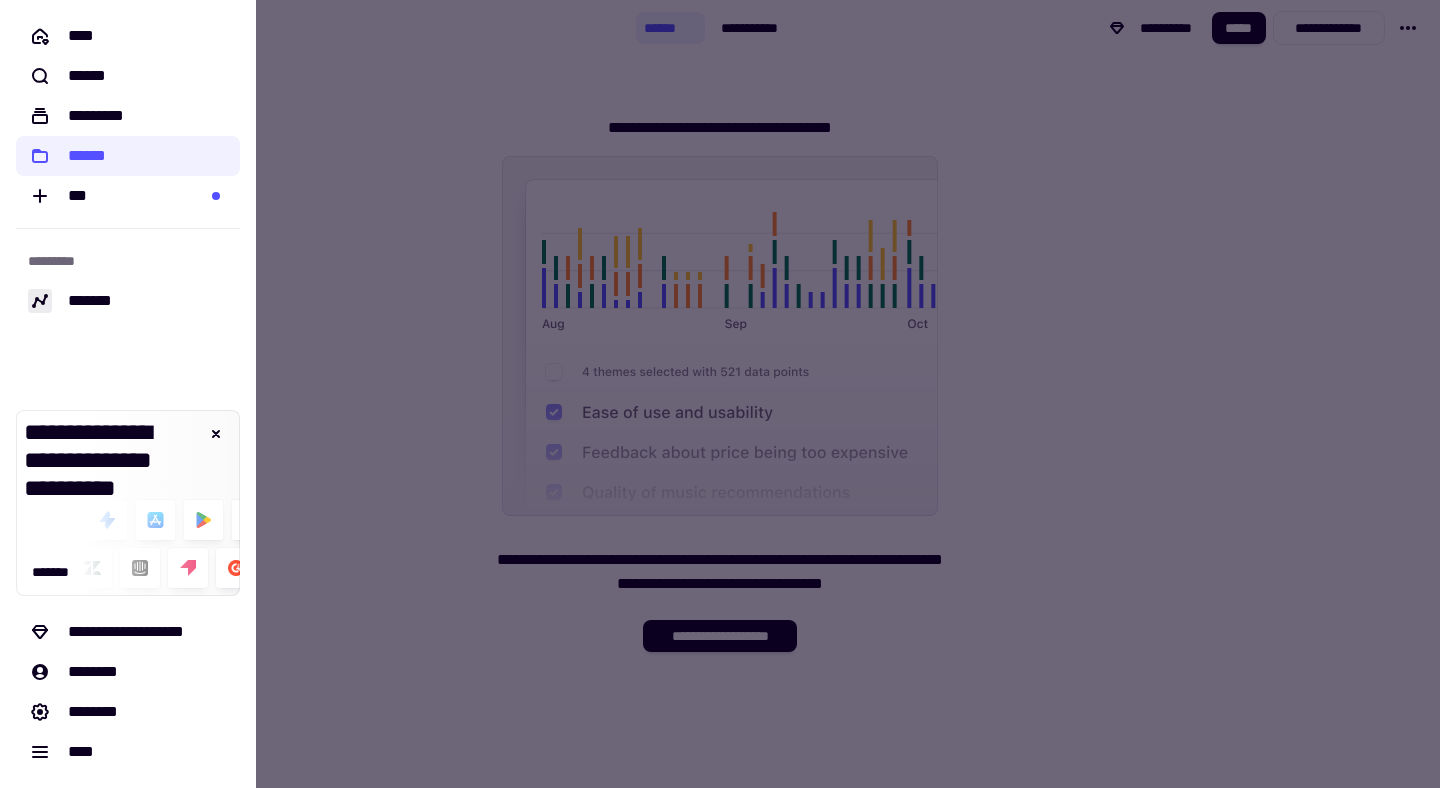 click at bounding box center [720, 394] 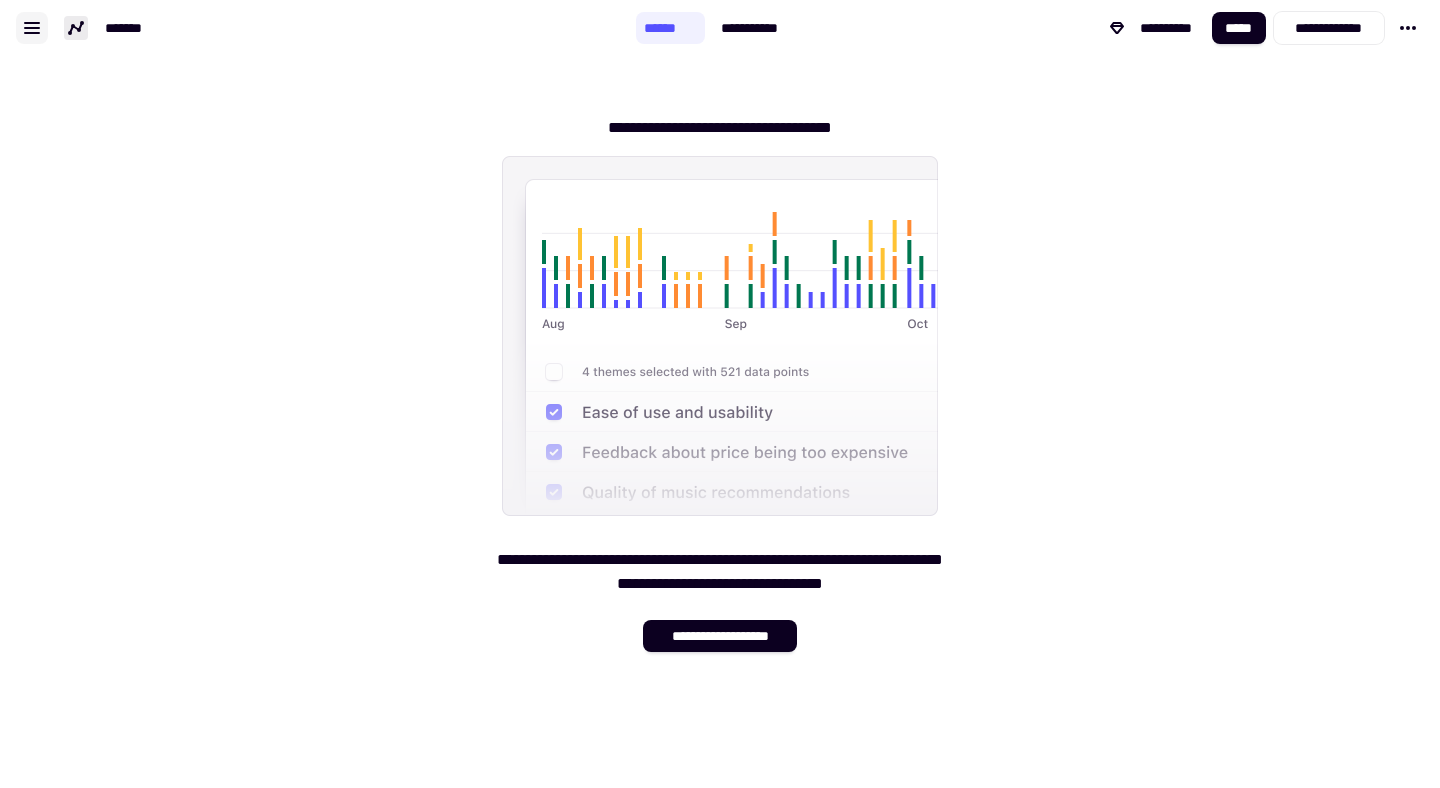 click 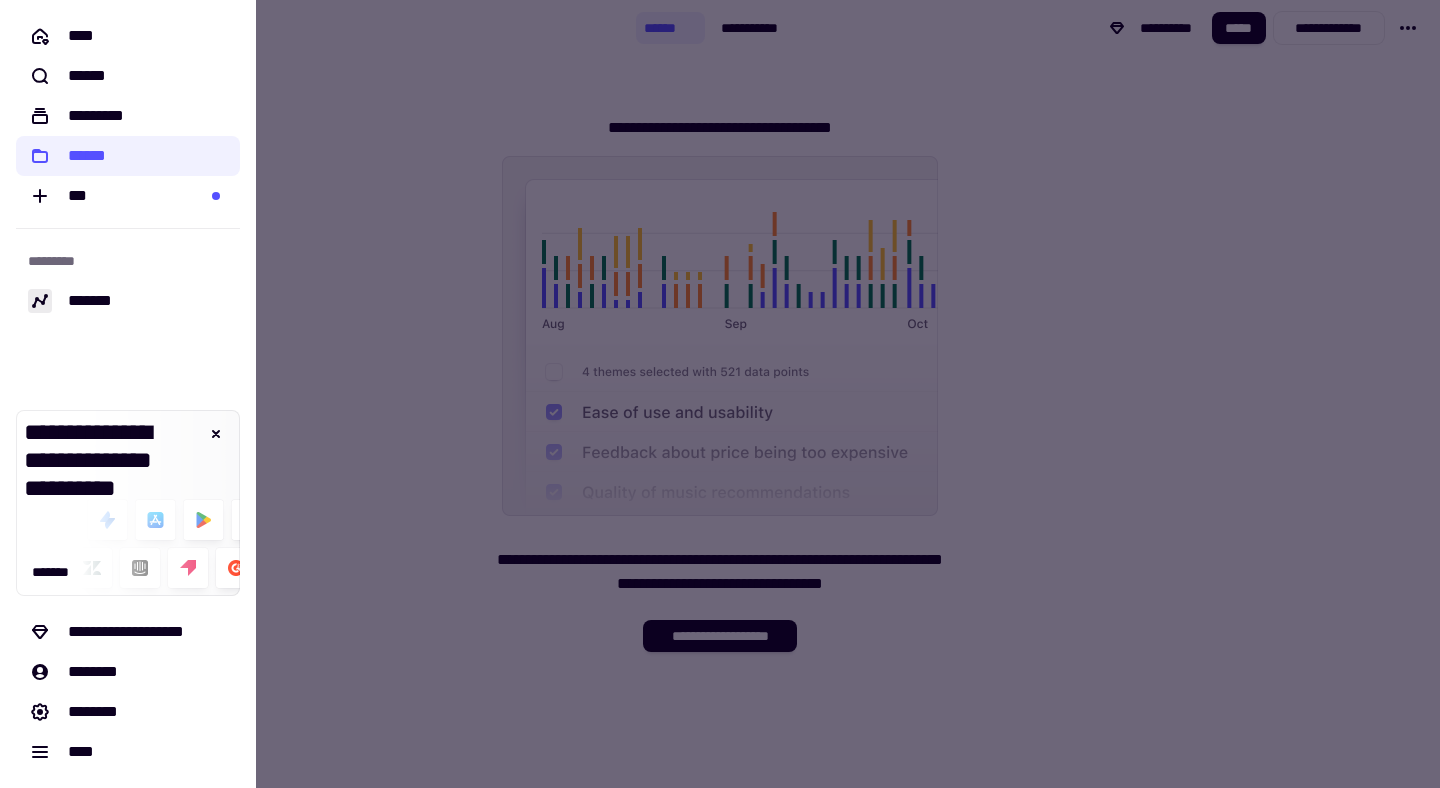 click at bounding box center [720, 394] 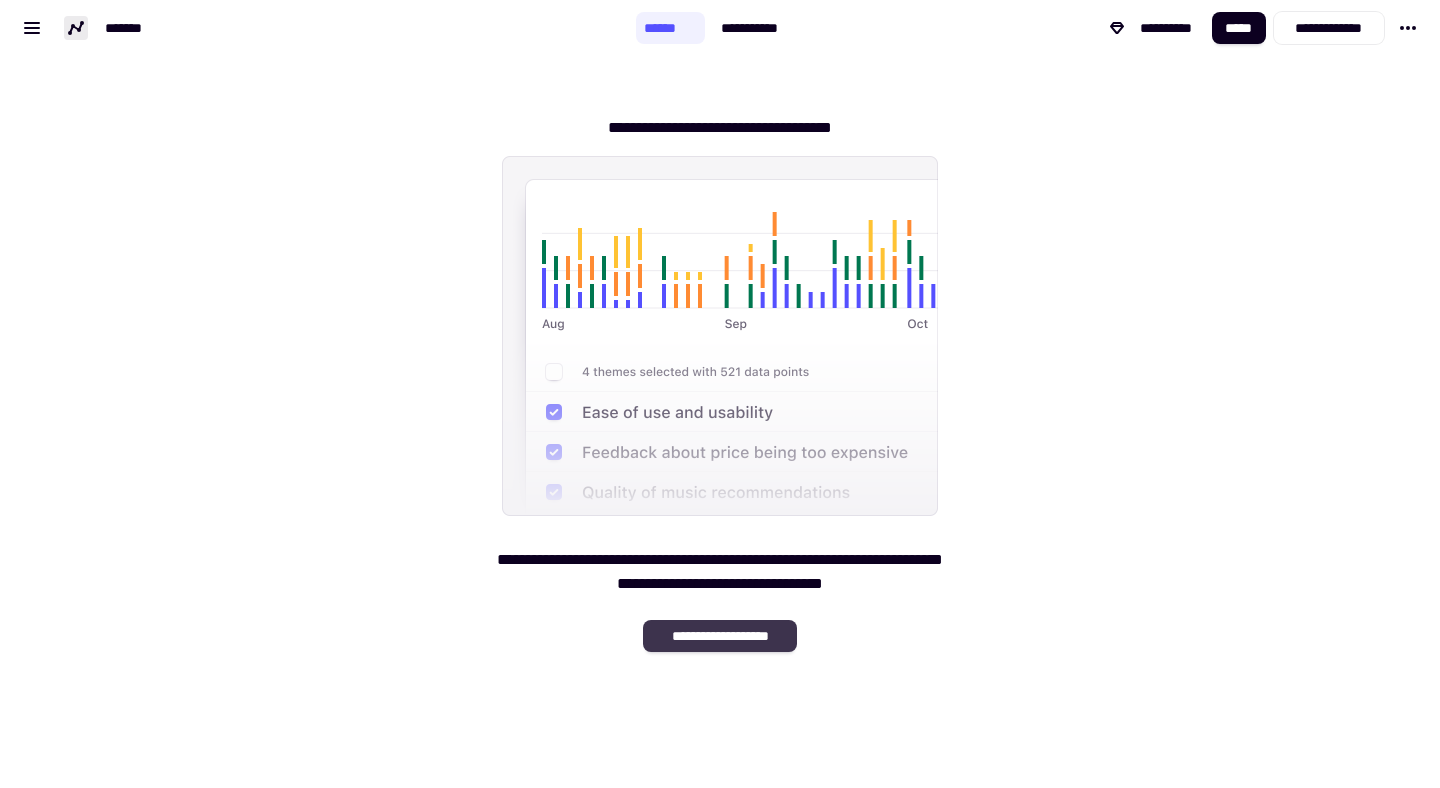 click on "**********" 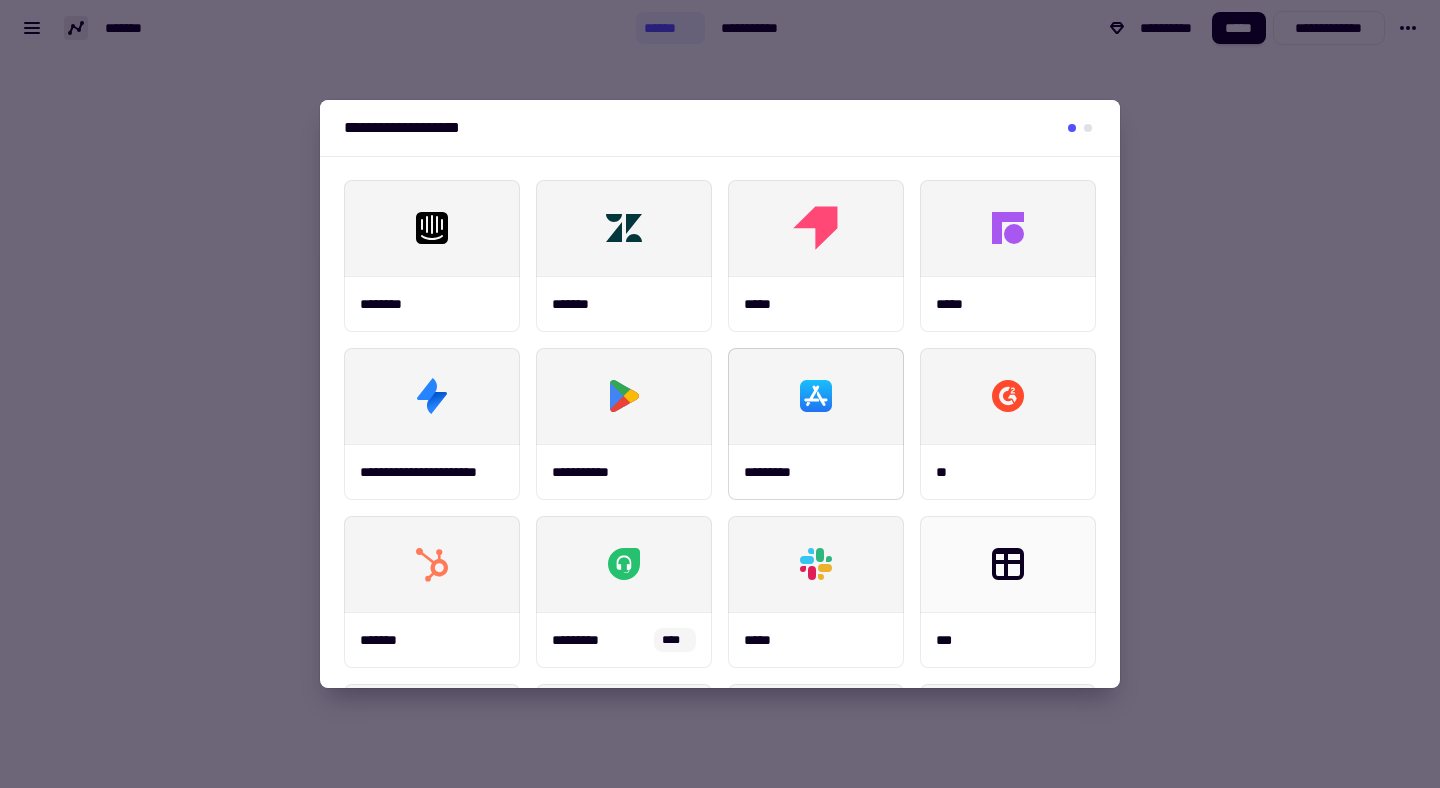 click at bounding box center (816, 396) 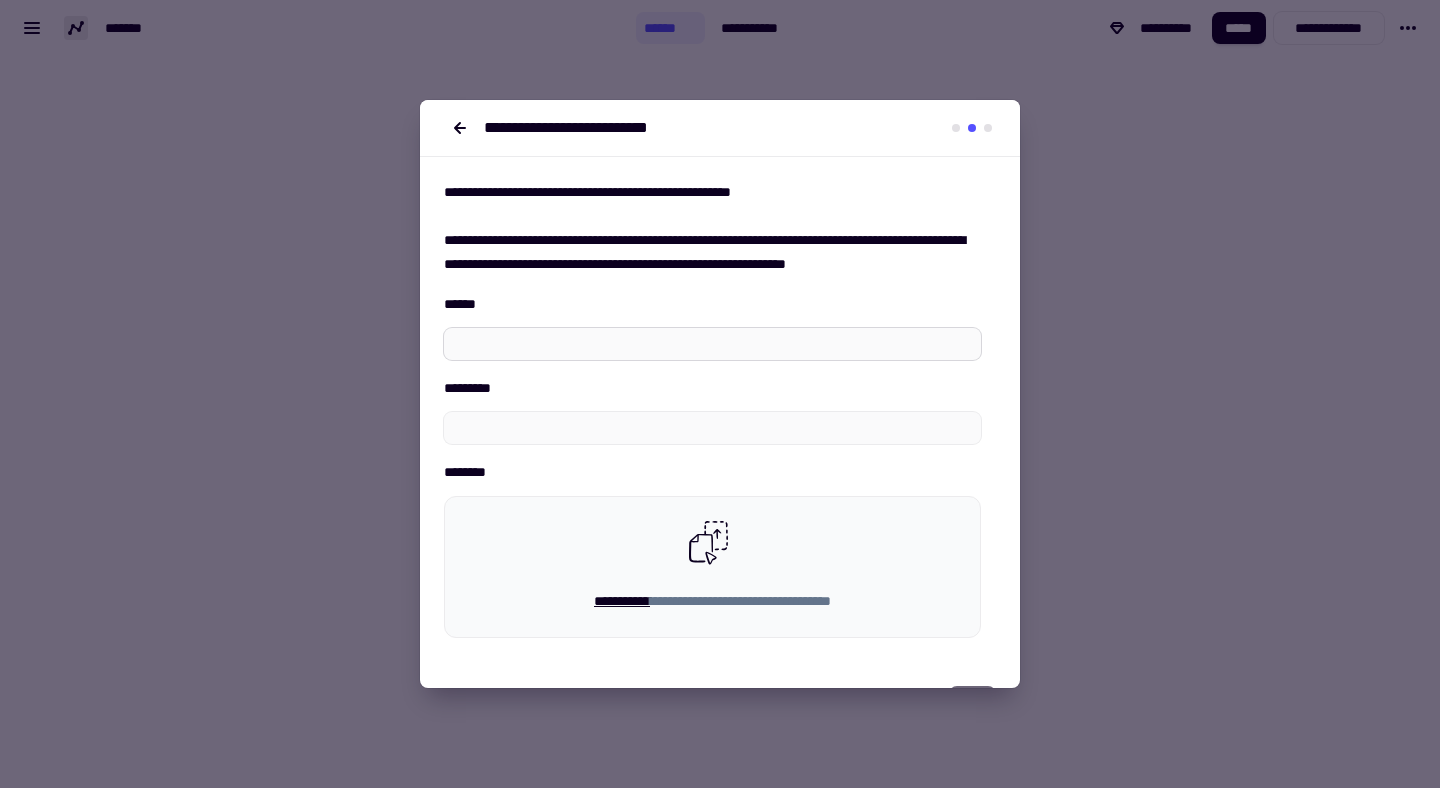 click on "******" at bounding box center (712, 344) 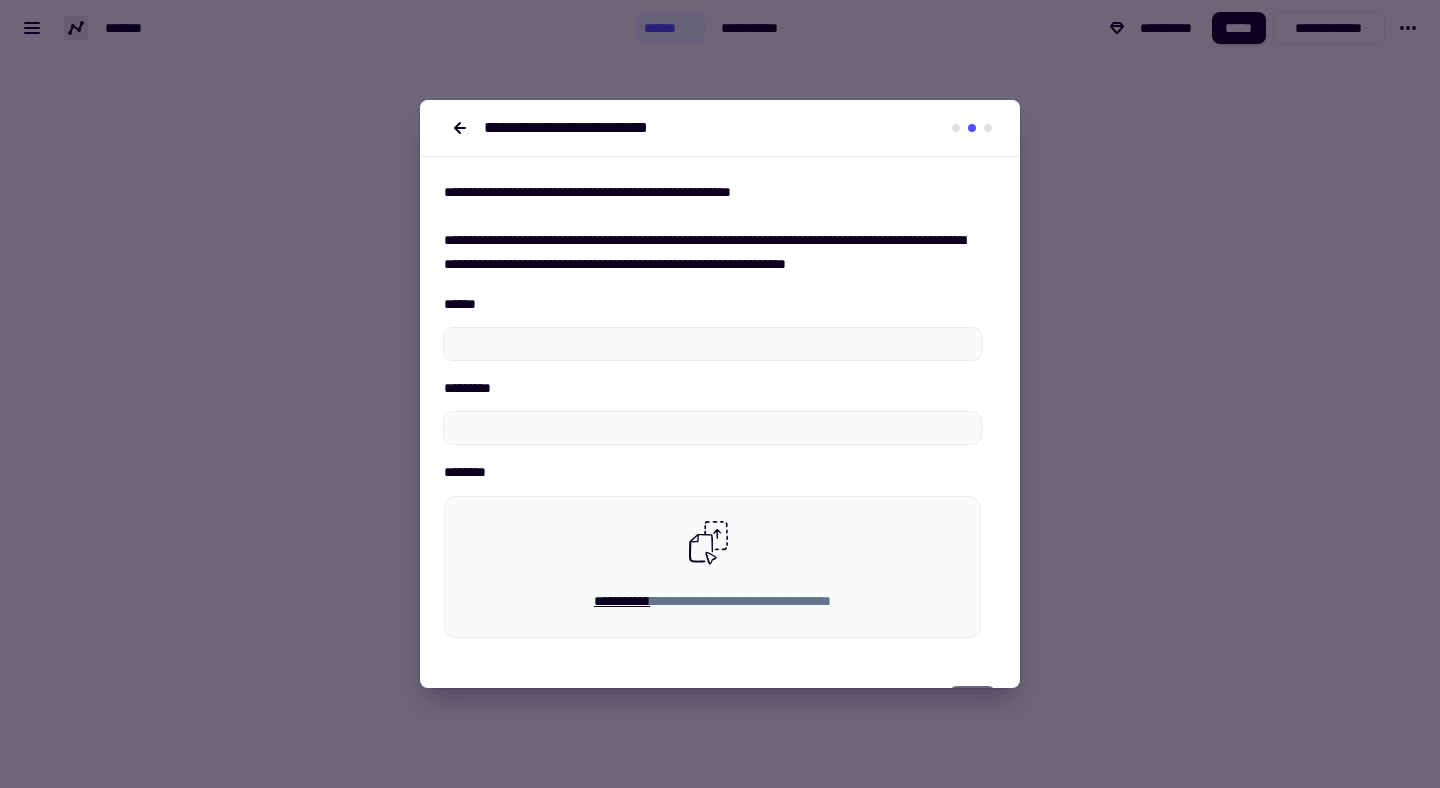 click on "**********" at bounding box center [712, 421] 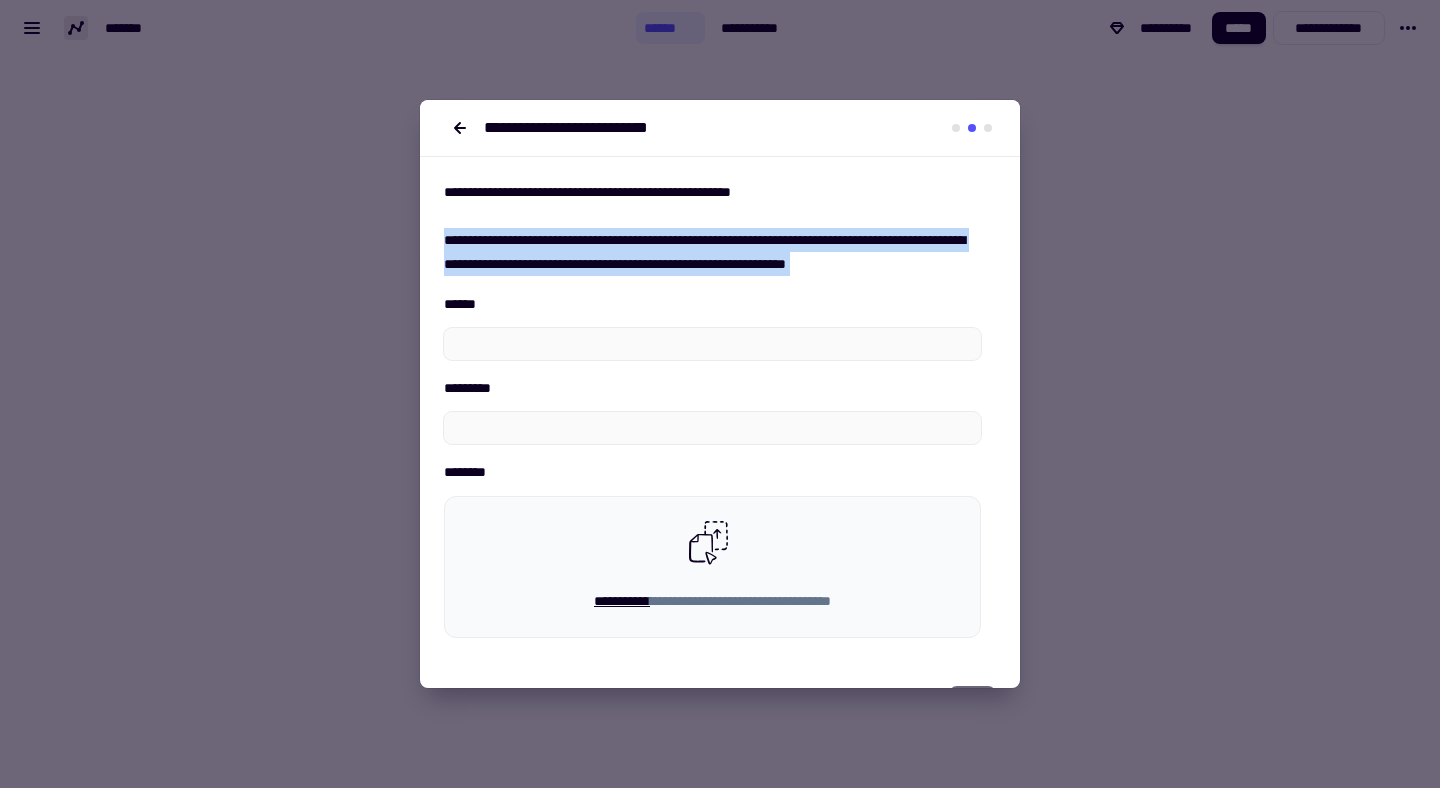 click on "**********" at bounding box center [712, 421] 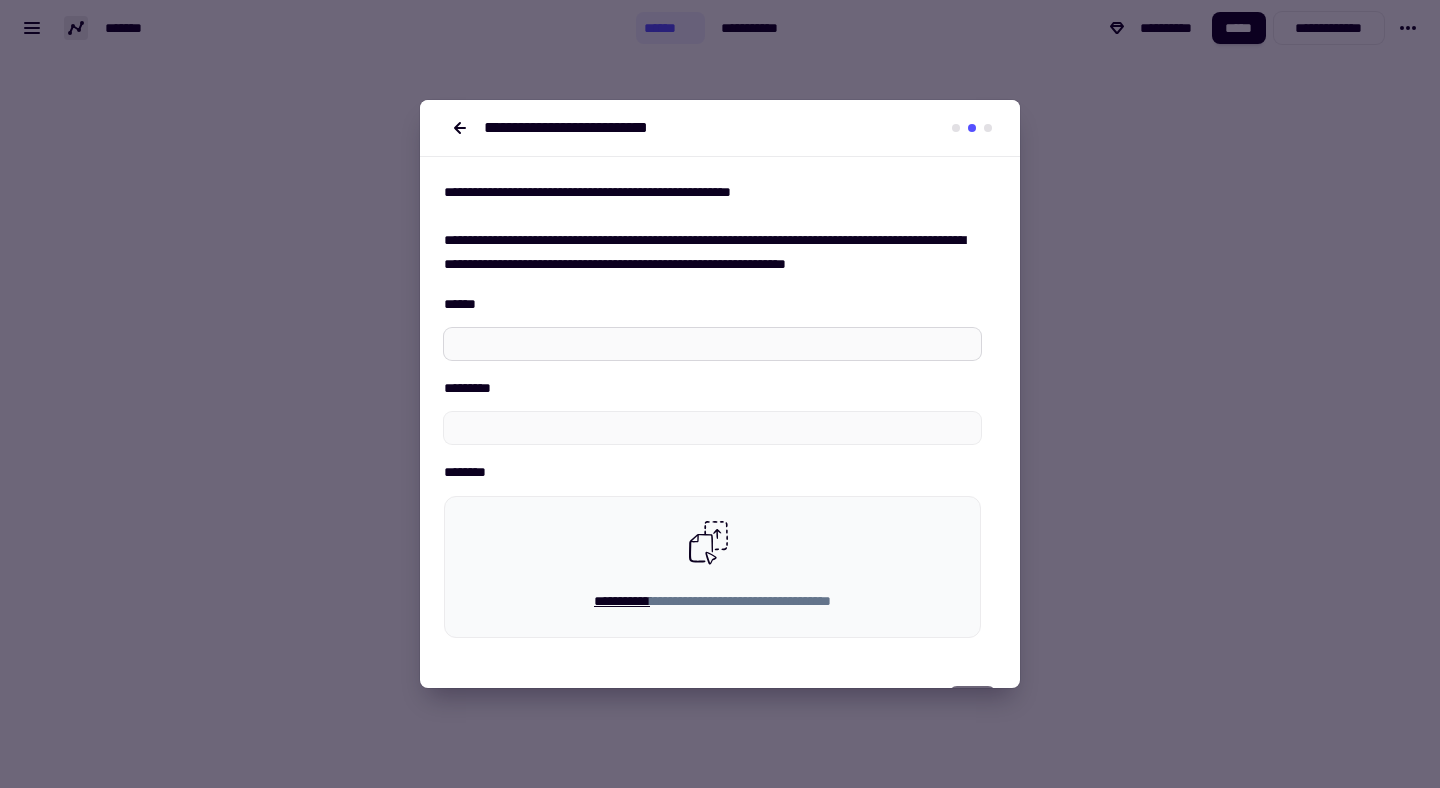 click on "******" at bounding box center (712, 344) 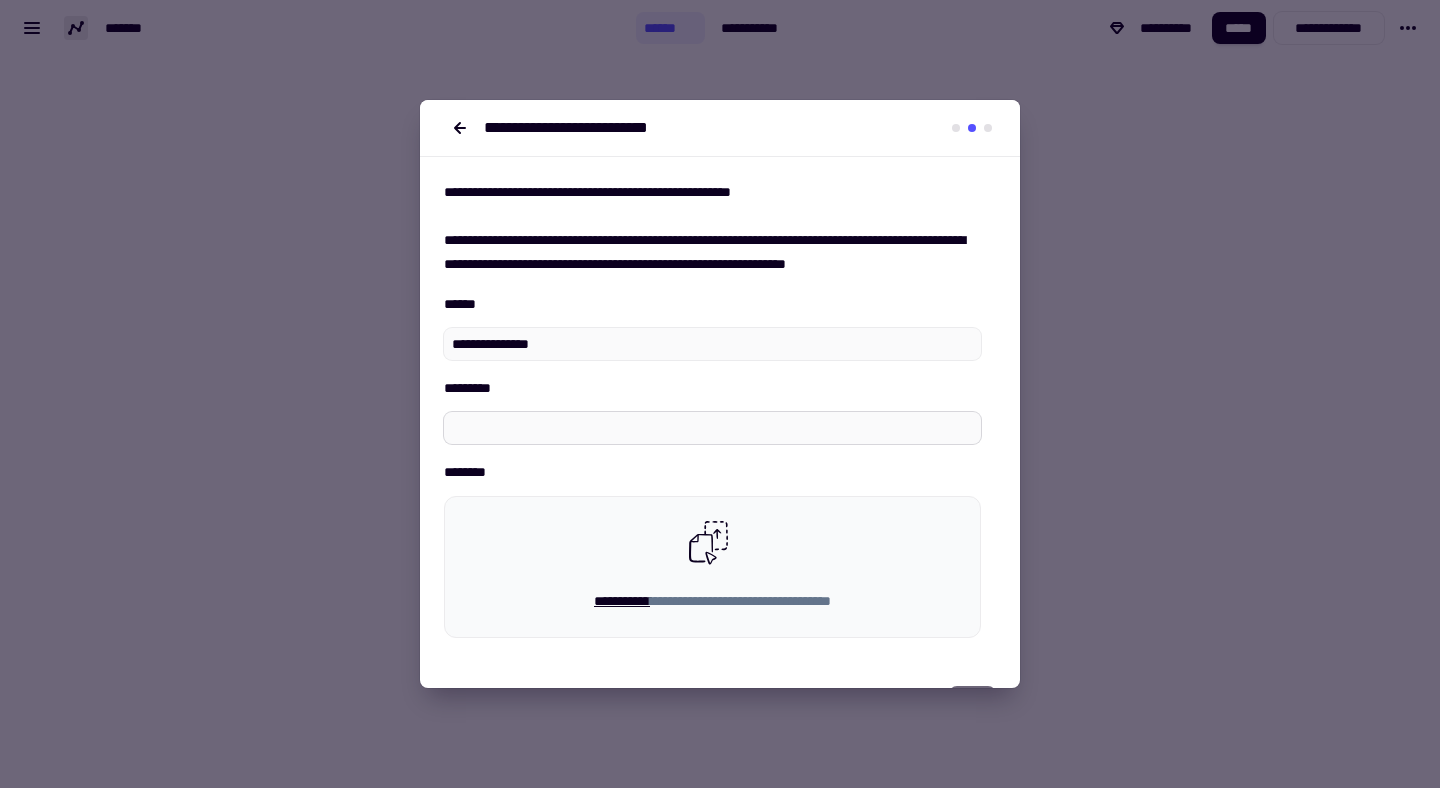 type on "**********" 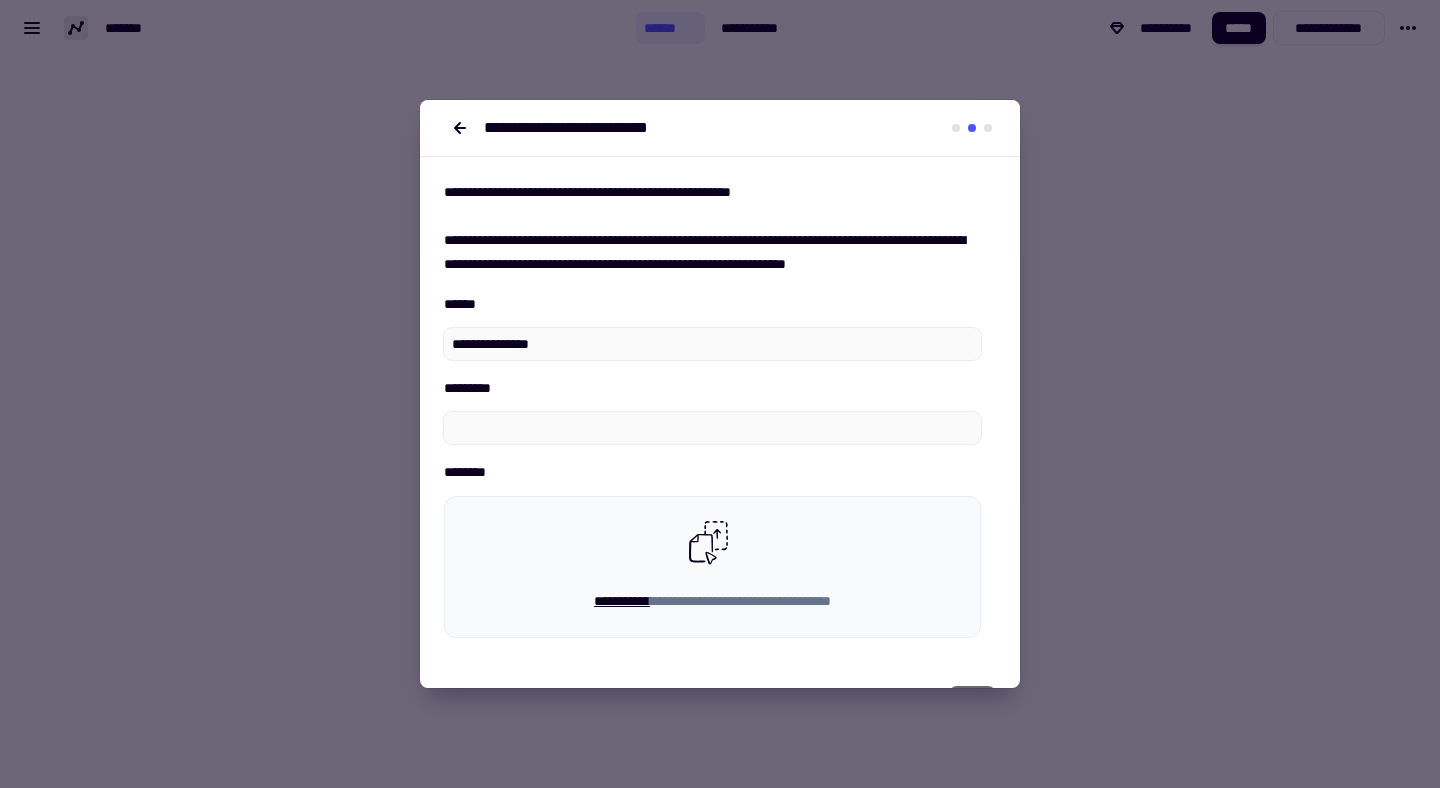 paste on "**********" 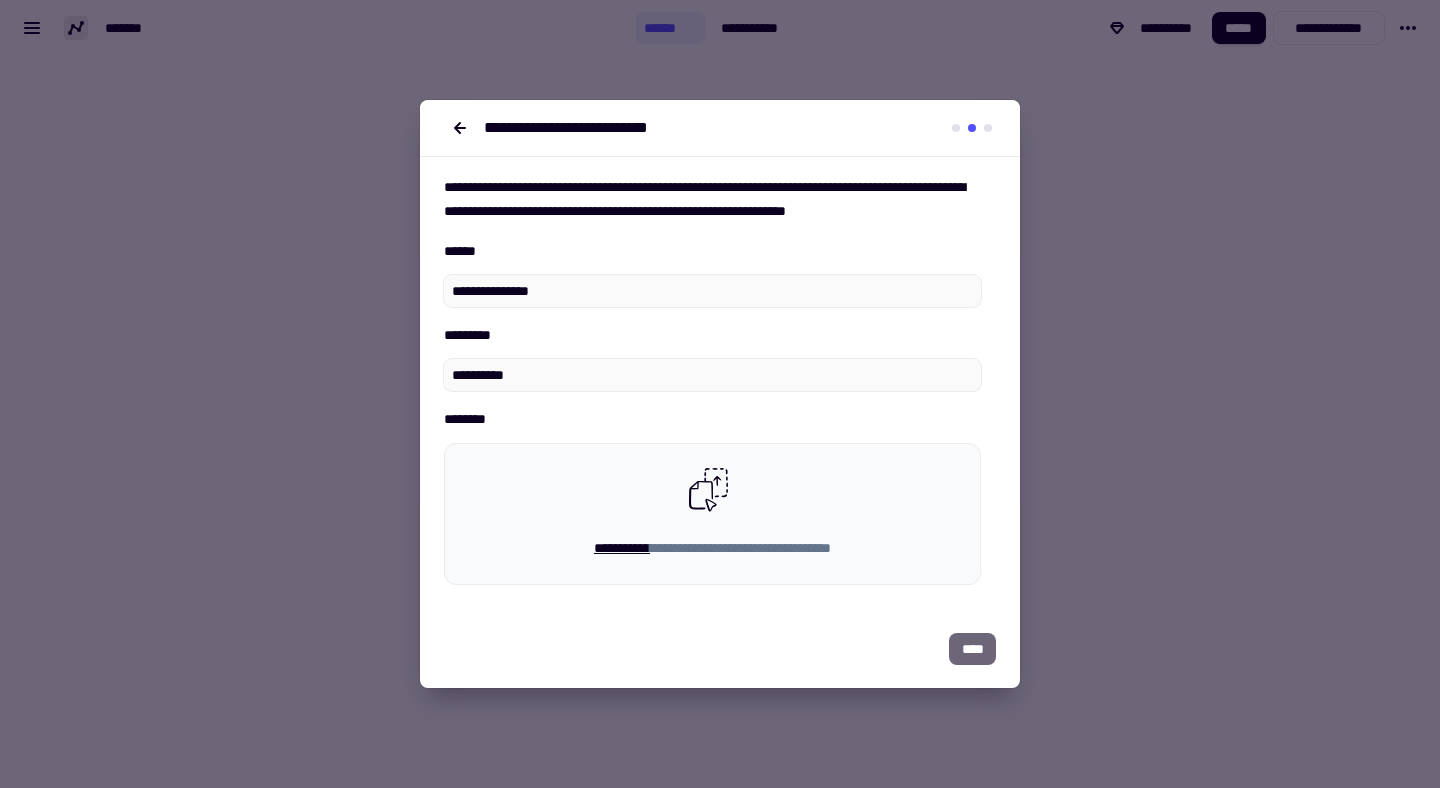 scroll, scrollTop: 54, scrollLeft: 0, axis: vertical 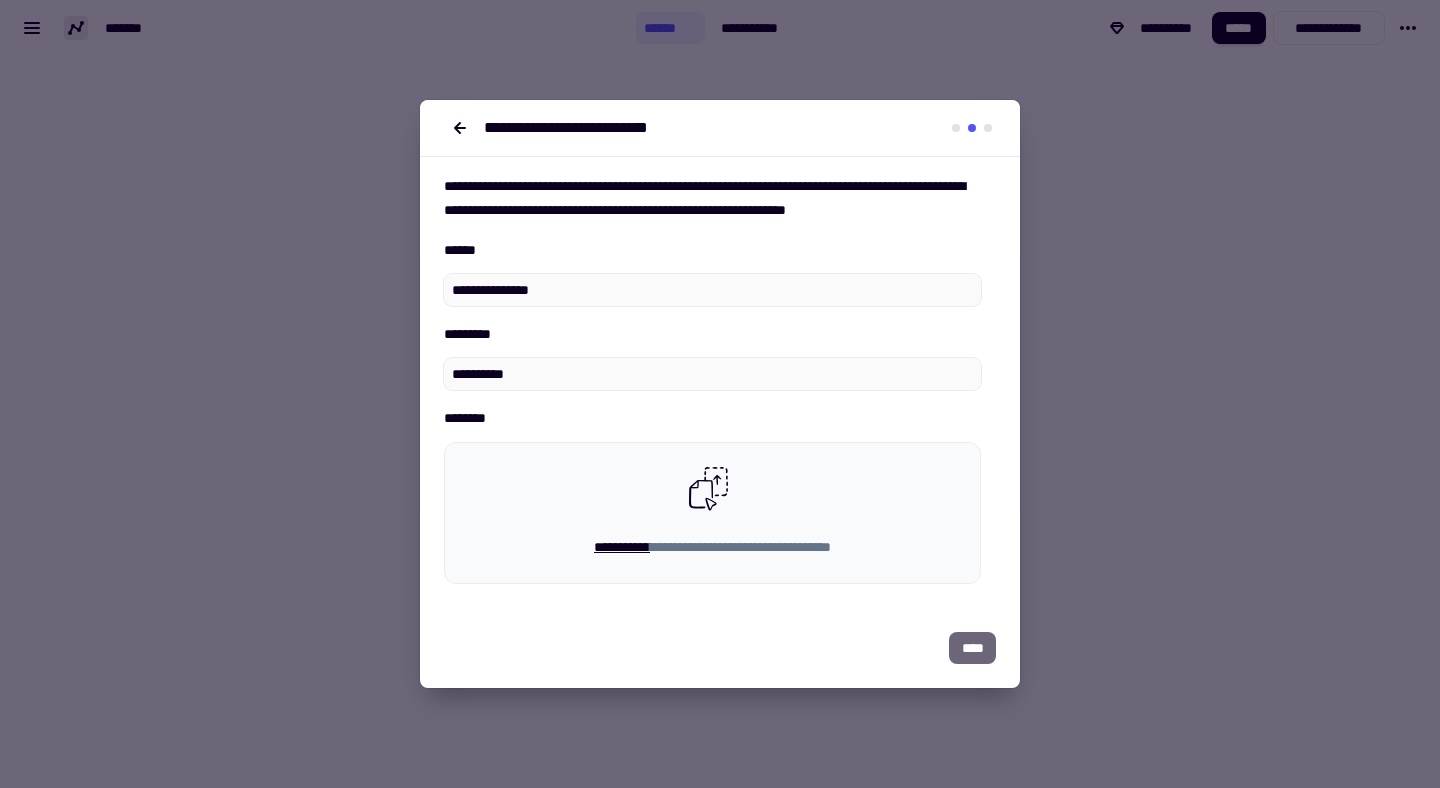 type on "**********" 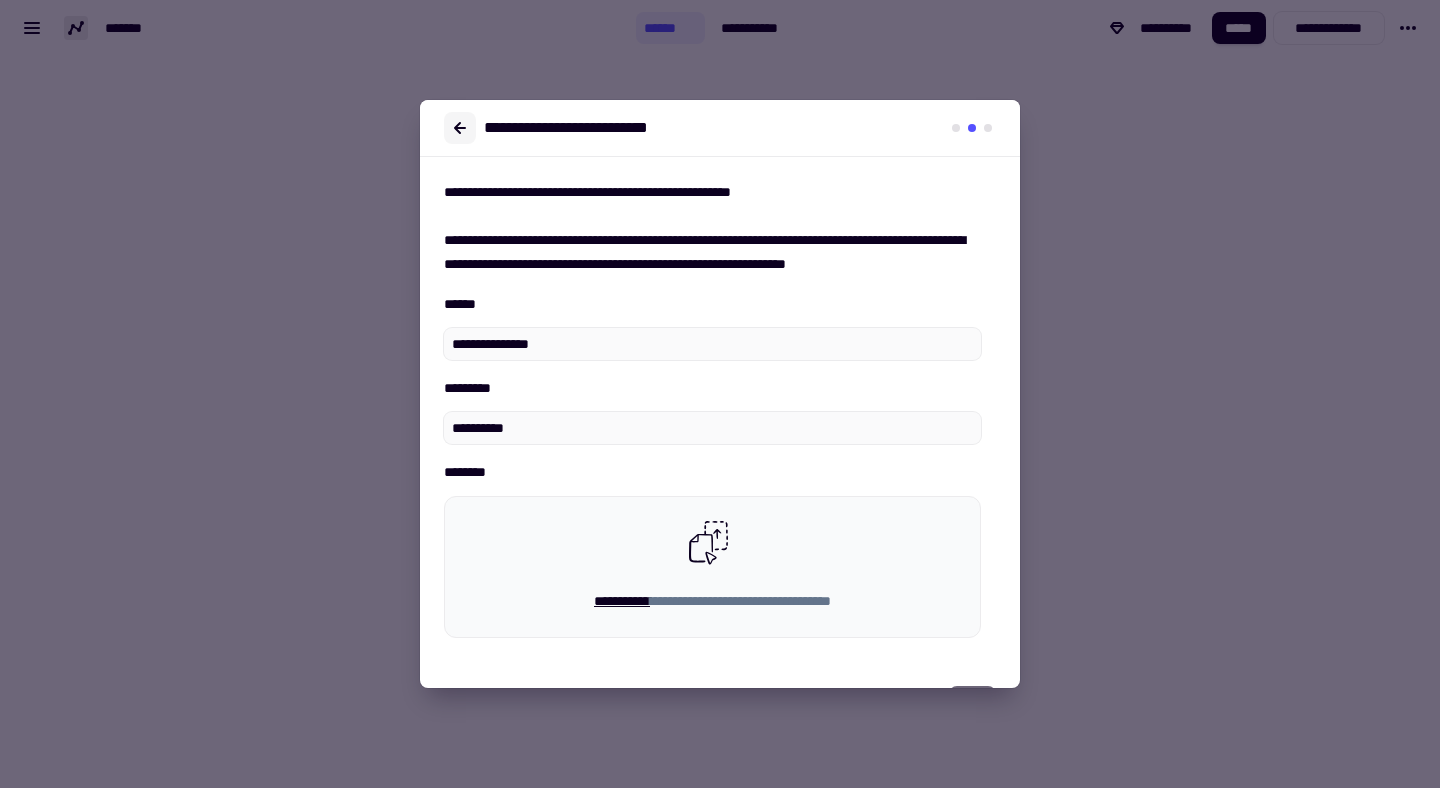 click 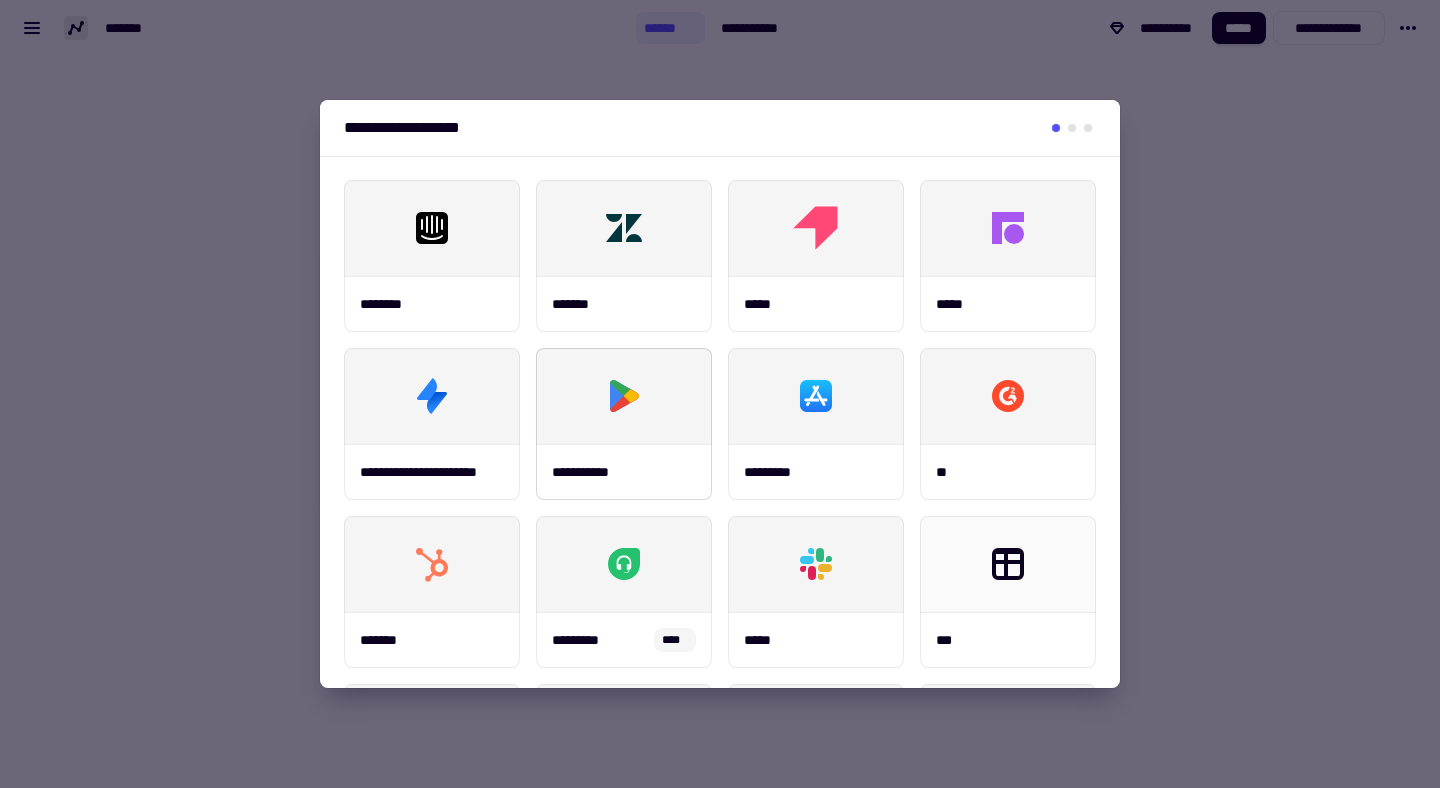 click at bounding box center (624, 396) 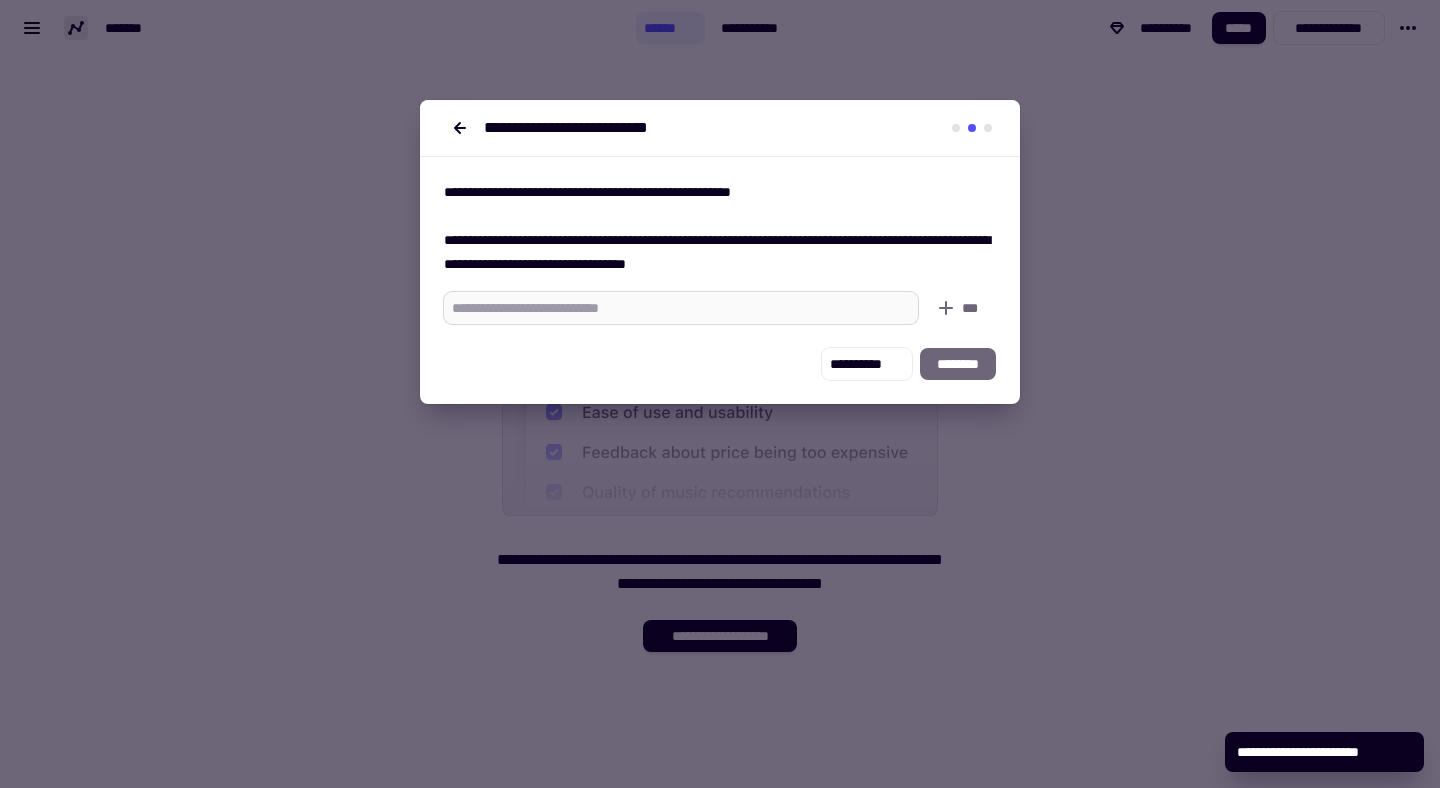 click at bounding box center [681, 308] 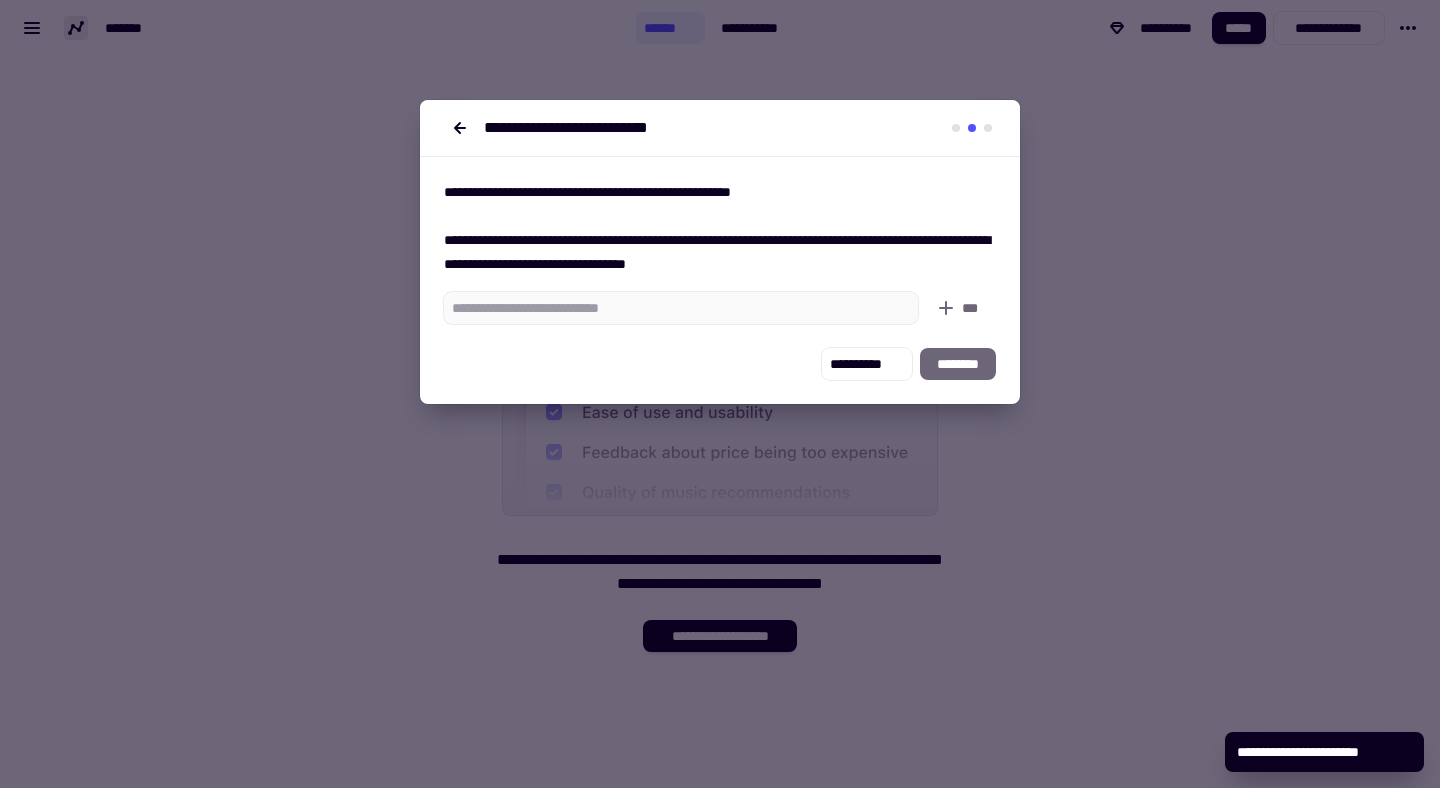 click on "**********" at bounding box center (720, 252) 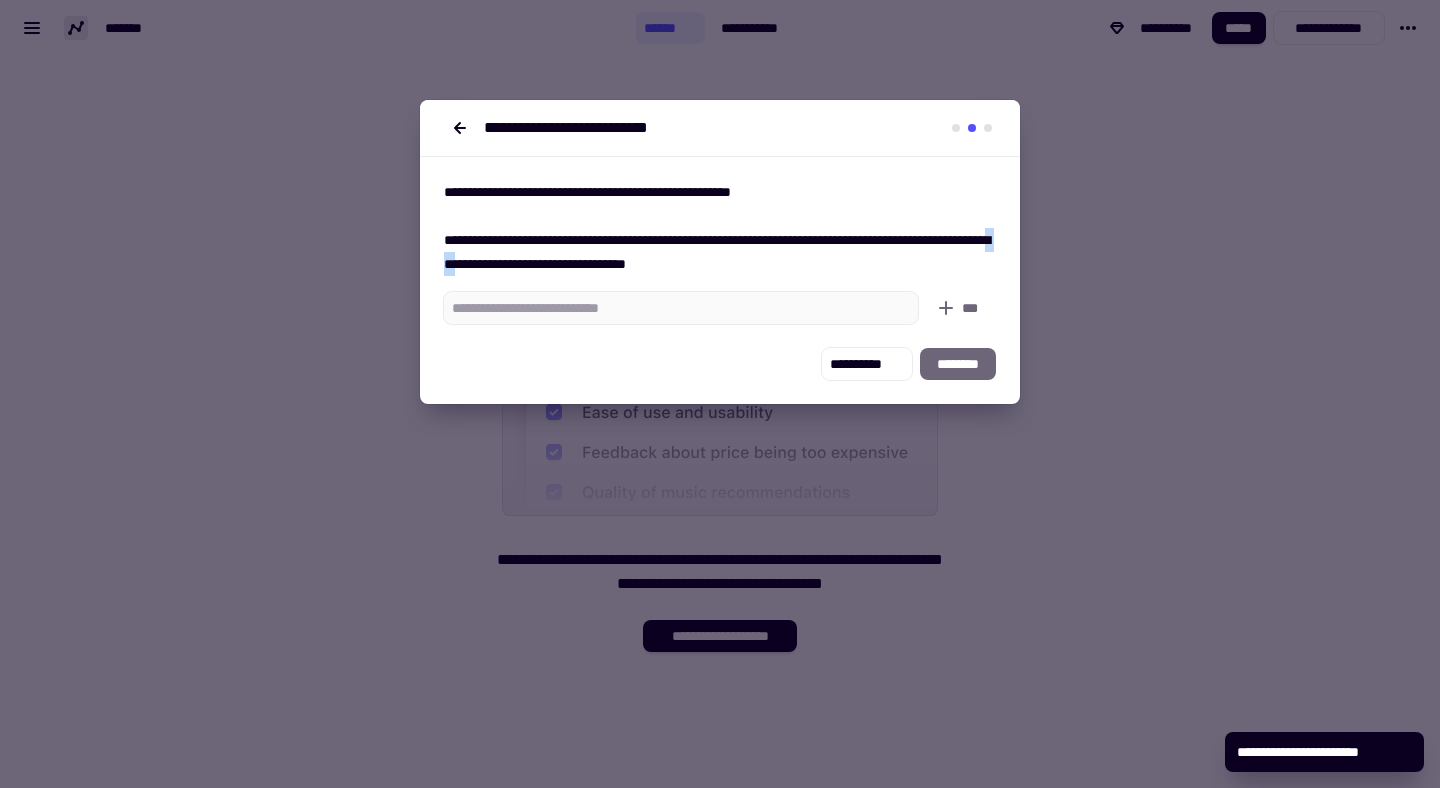 click on "**********" at bounding box center (720, 252) 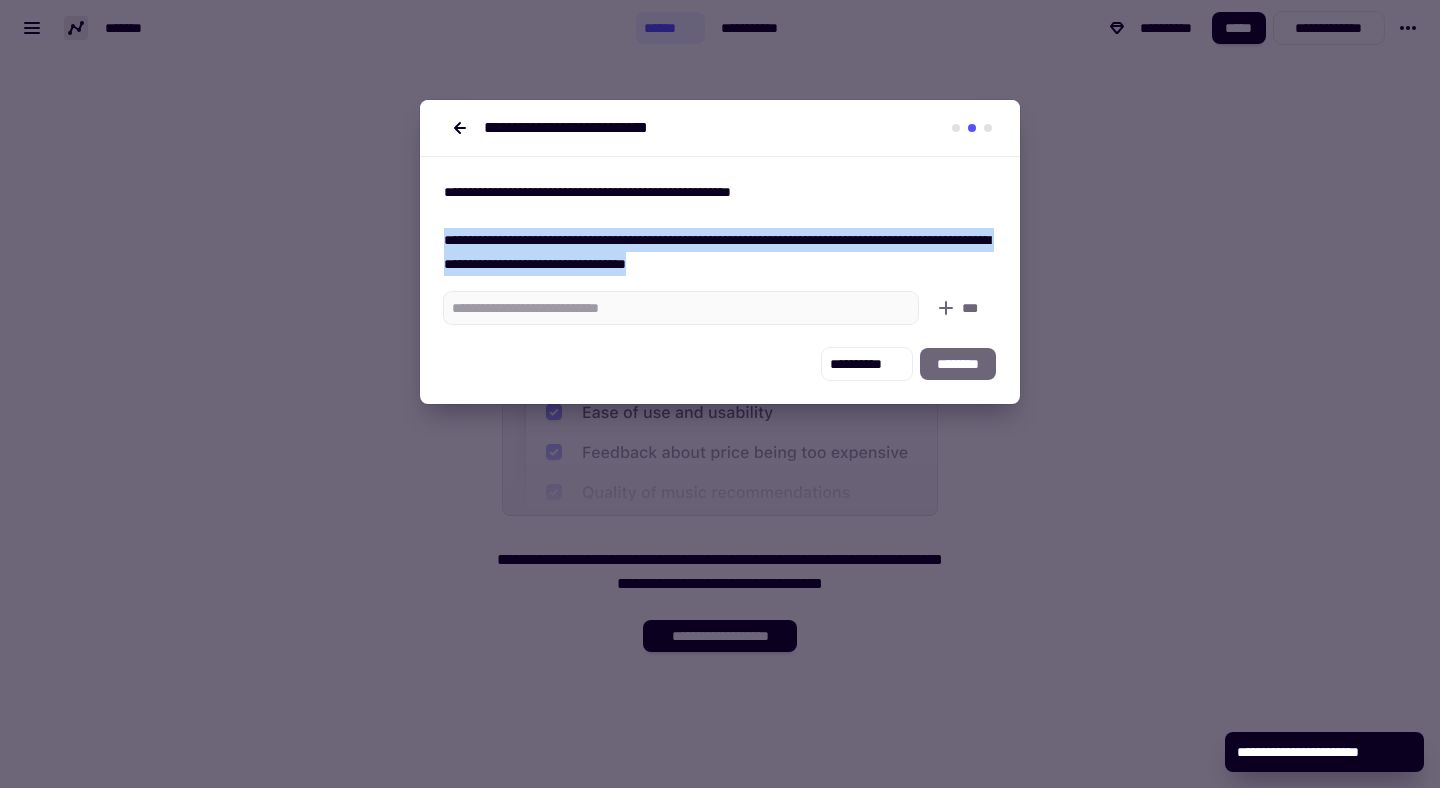 click on "**********" at bounding box center [720, 252] 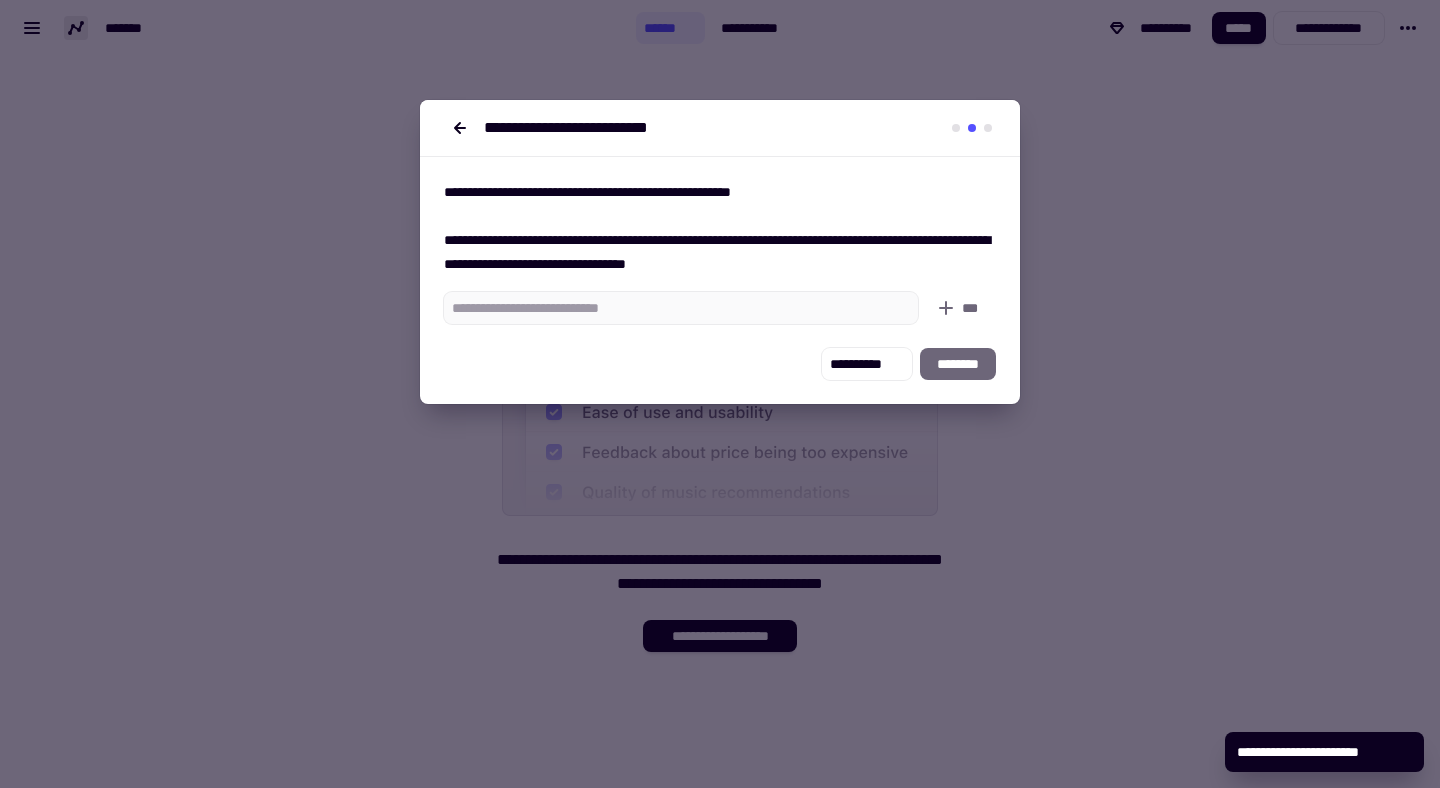 click at bounding box center (720, 394) 